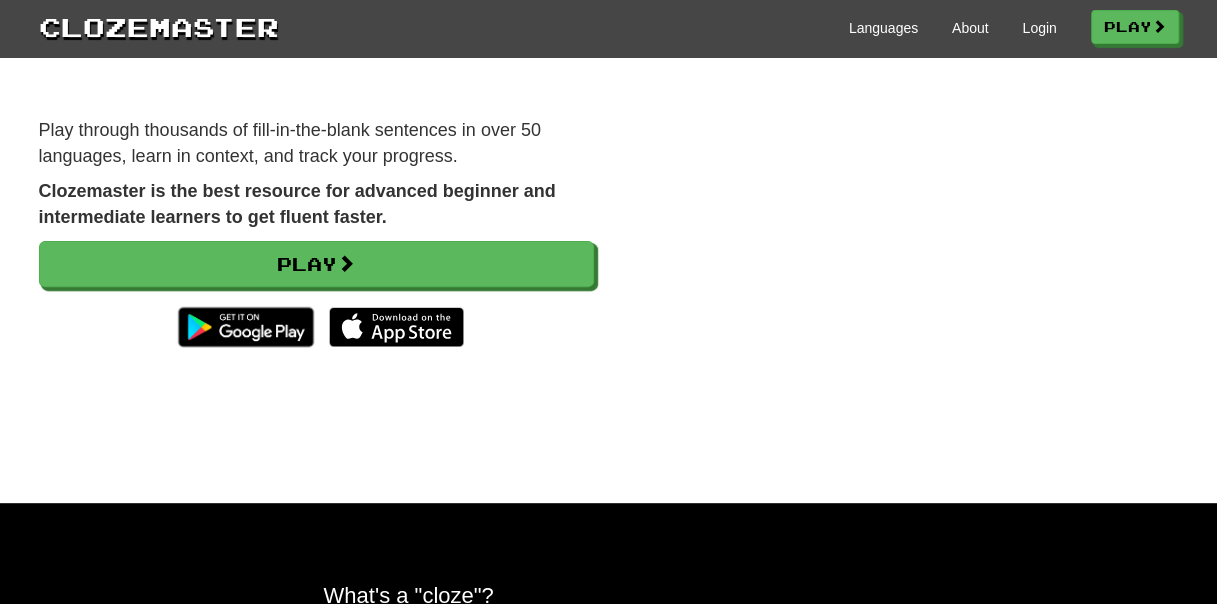 scroll, scrollTop: 200, scrollLeft: 0, axis: vertical 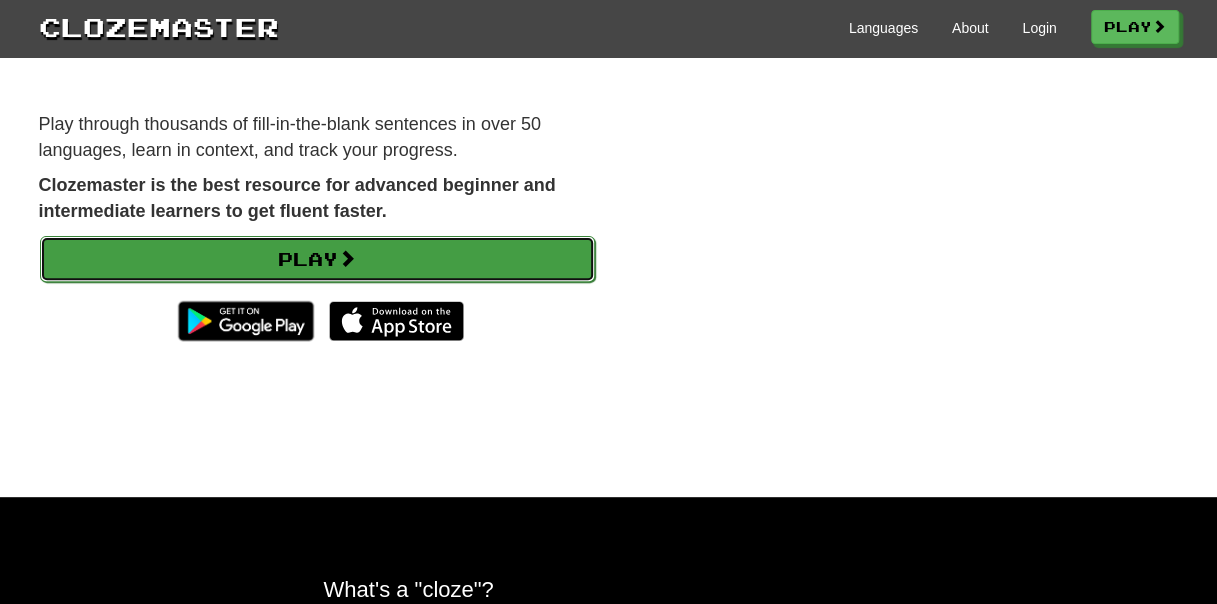 click on "Play" at bounding box center [317, 259] 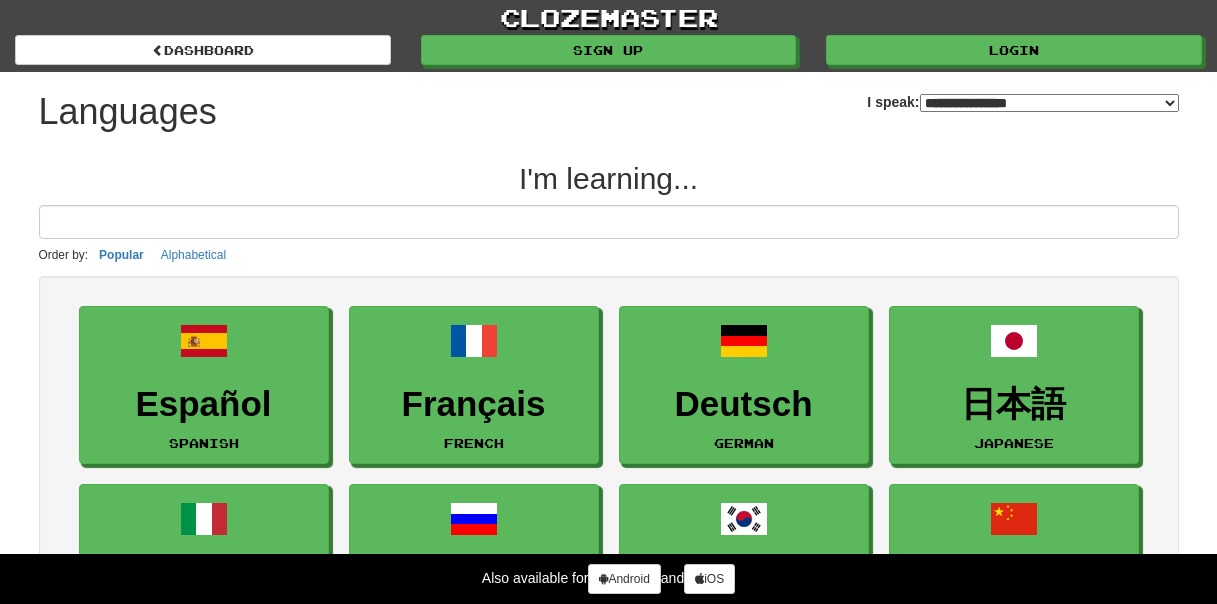 select on "*******" 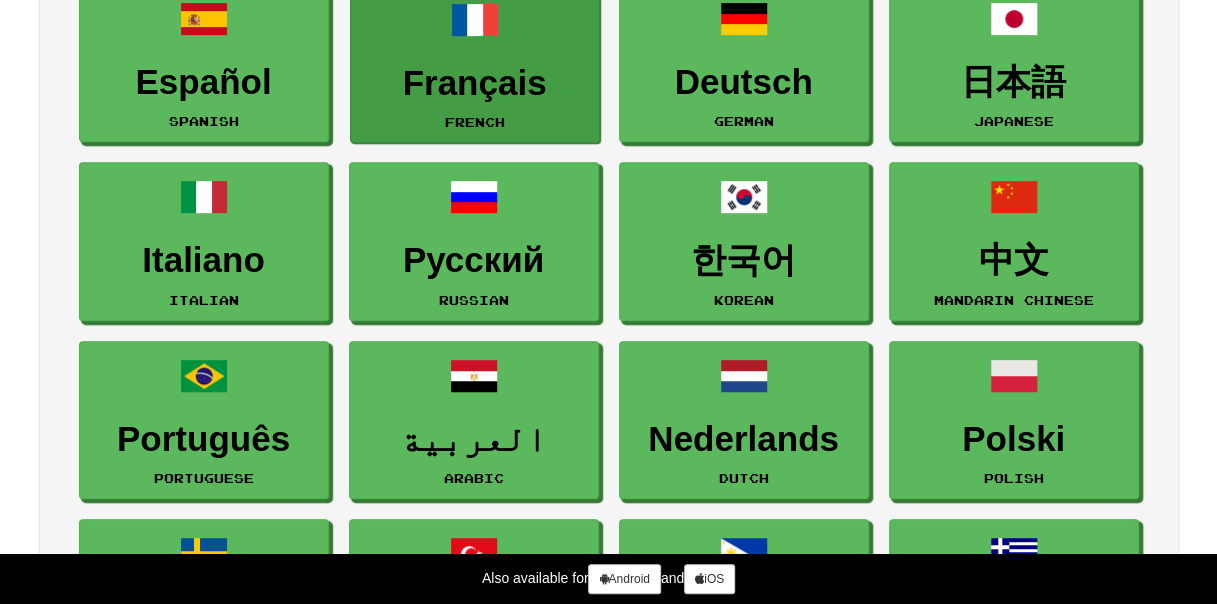 scroll, scrollTop: 400, scrollLeft: 0, axis: vertical 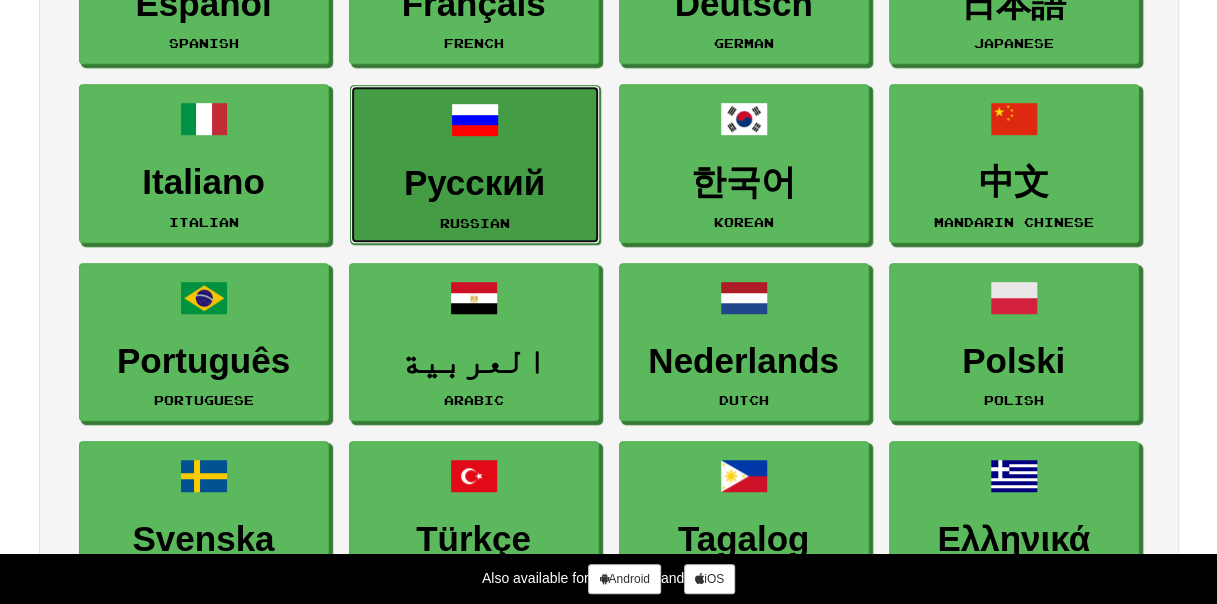 click on "Русский" at bounding box center (475, 183) 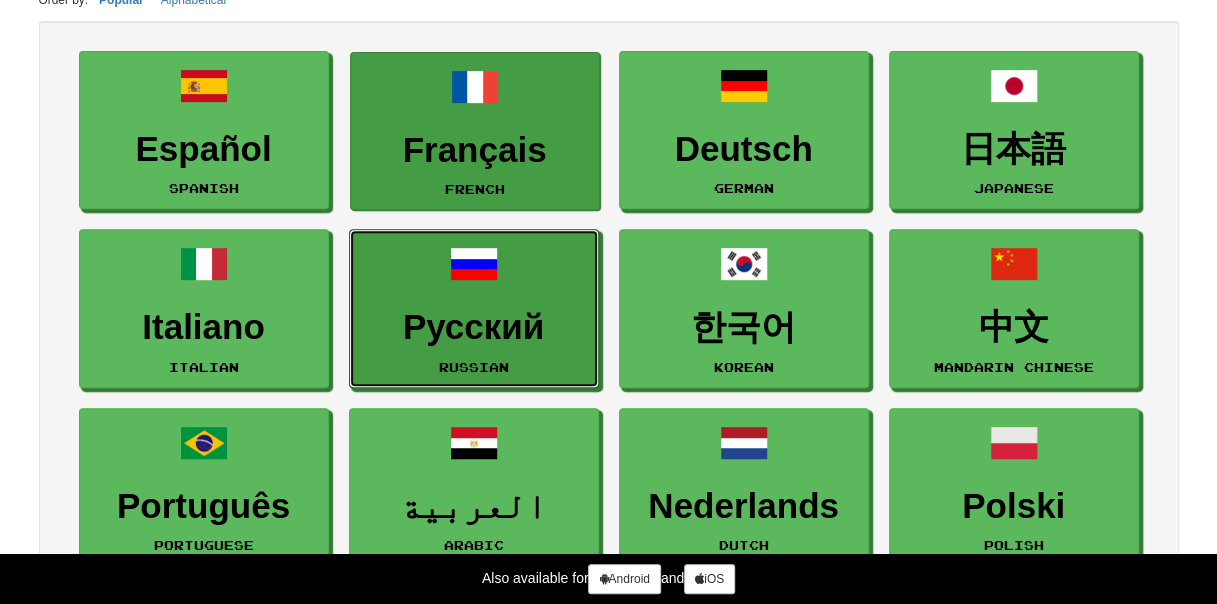 scroll, scrollTop: 300, scrollLeft: 0, axis: vertical 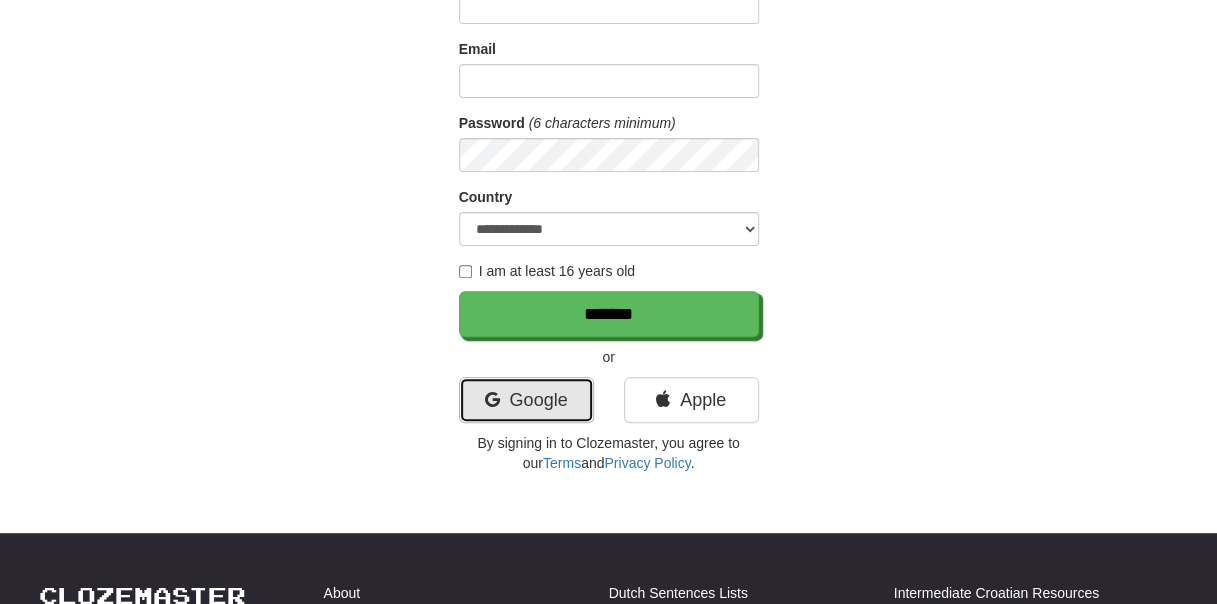 click on "Google" at bounding box center [526, 400] 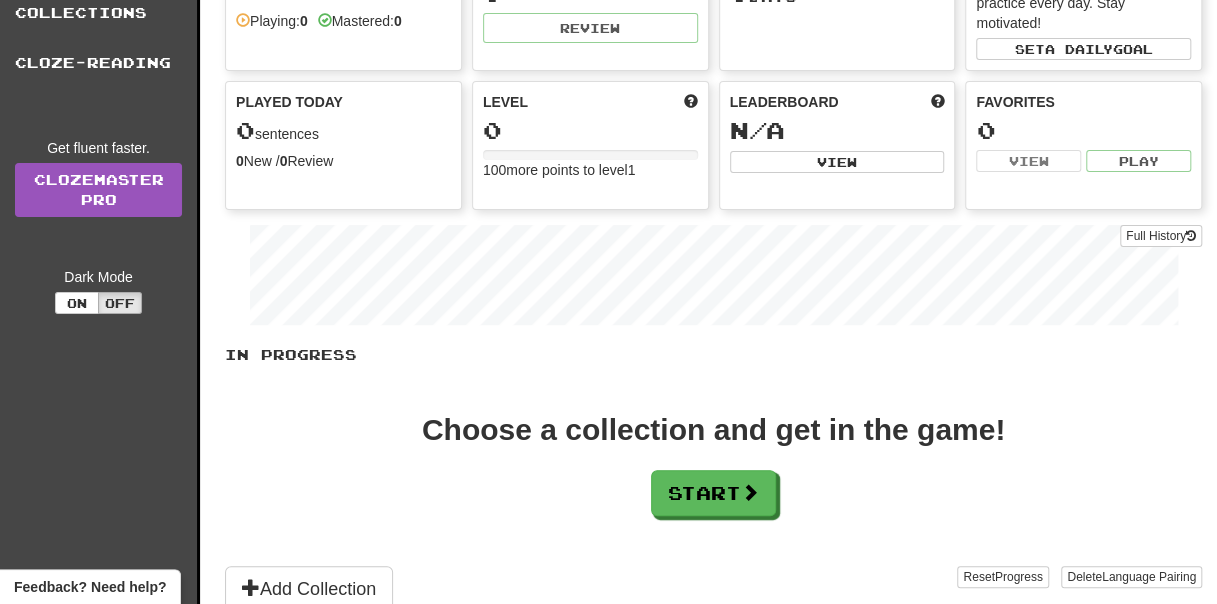 scroll, scrollTop: 0, scrollLeft: 0, axis: both 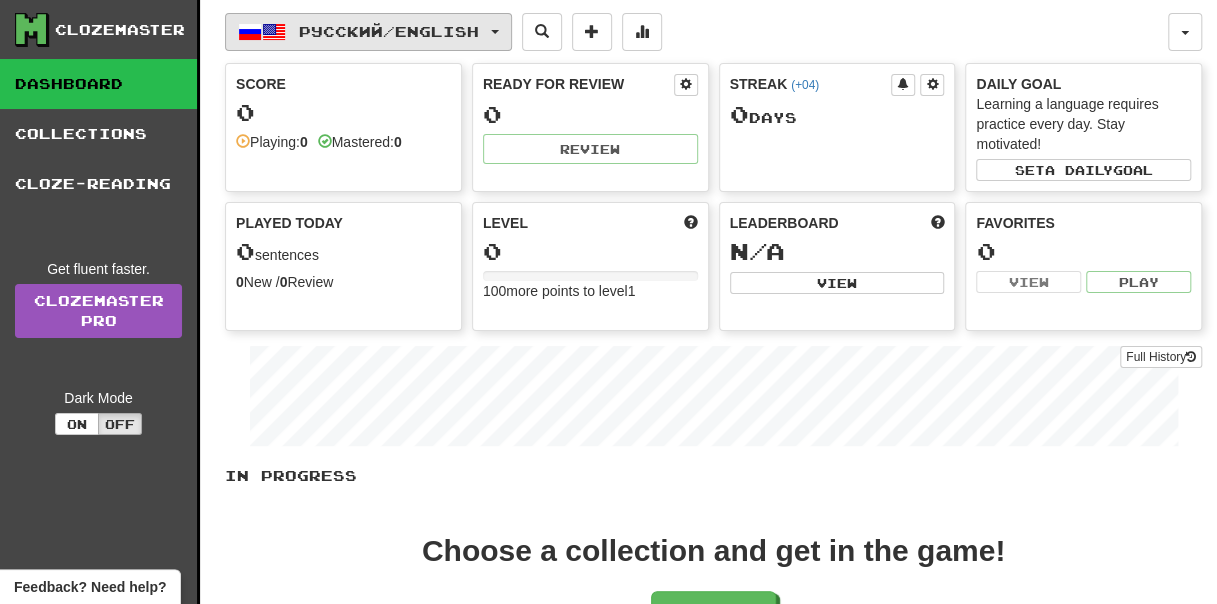 click on "Русский  /  English" at bounding box center [368, 32] 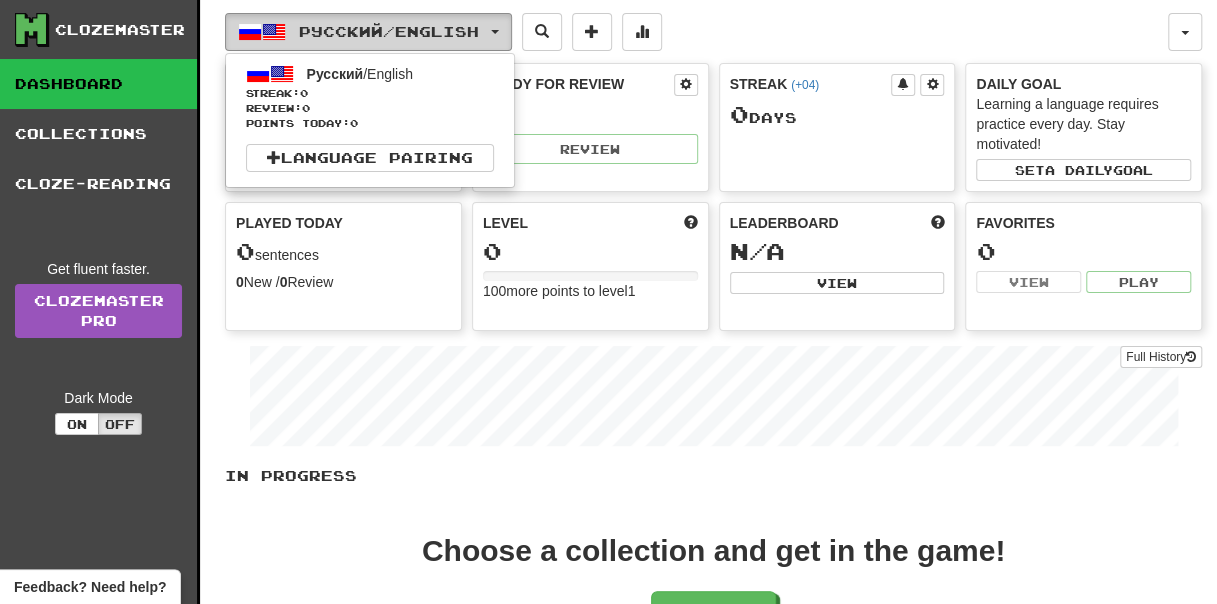 click on "Русский  /  English" at bounding box center (368, 32) 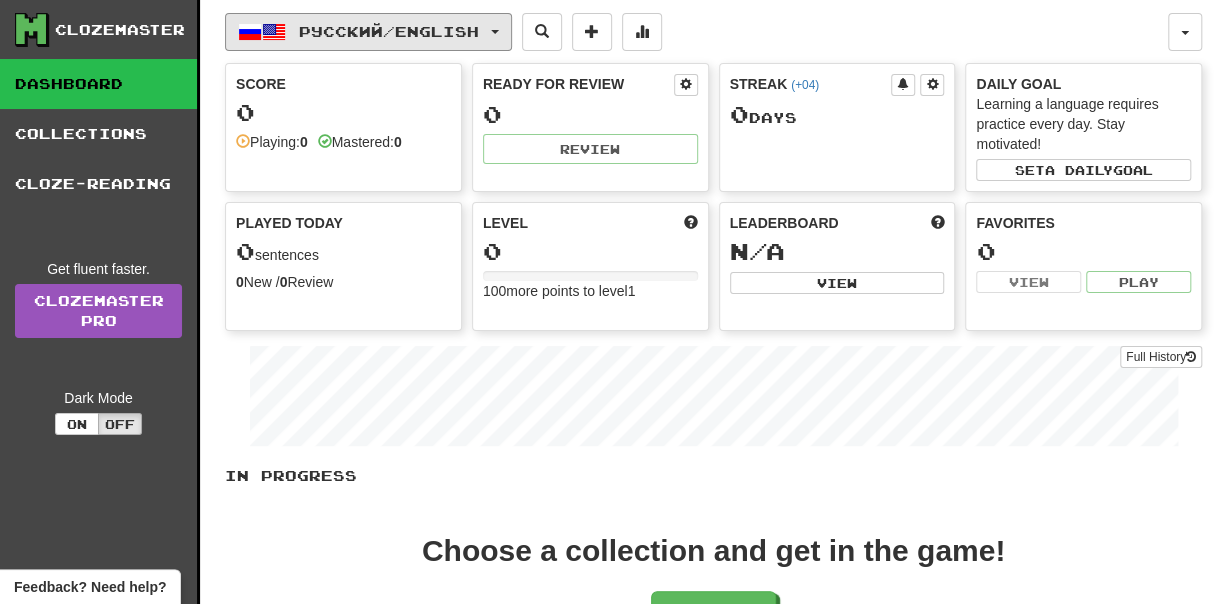 scroll, scrollTop: 100, scrollLeft: 0, axis: vertical 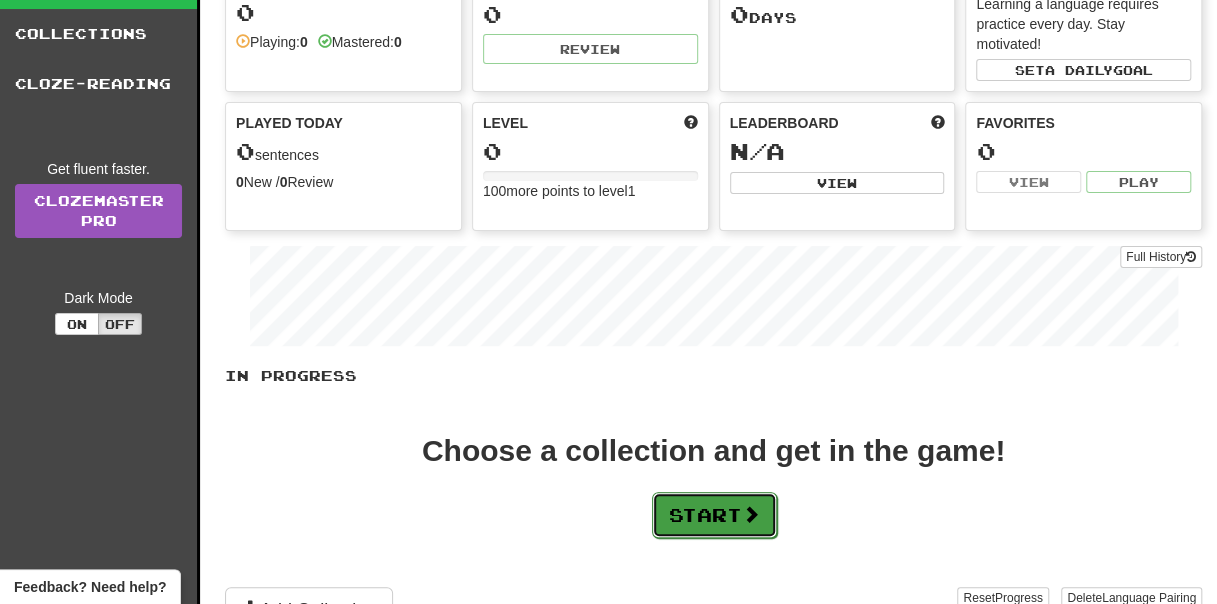 click at bounding box center (751, 514) 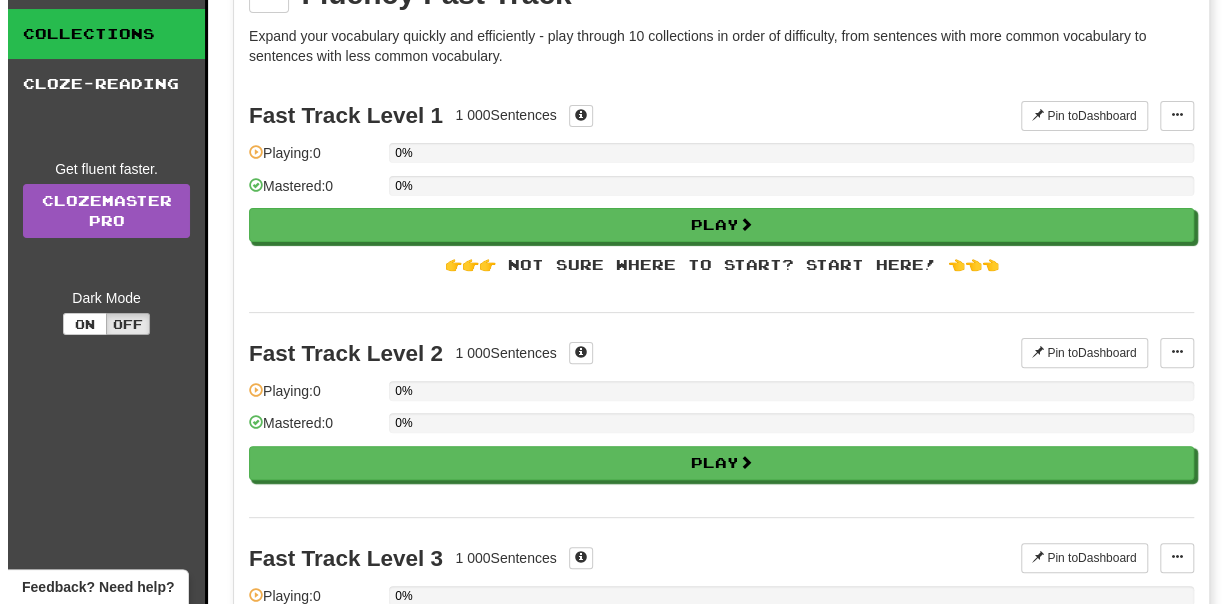 scroll, scrollTop: 0, scrollLeft: 0, axis: both 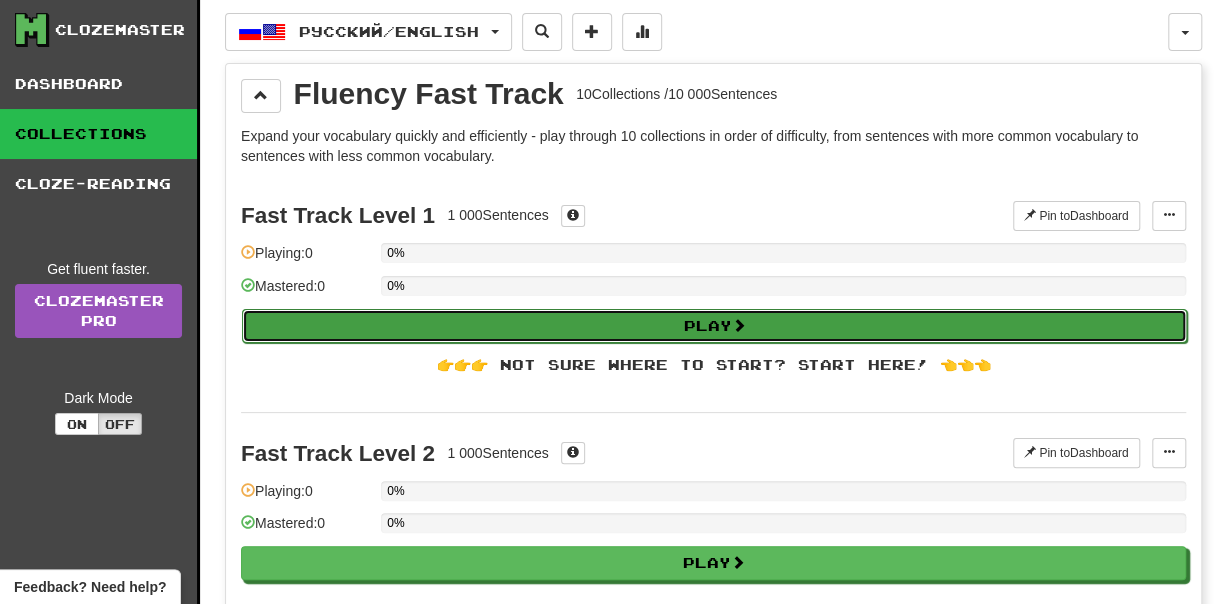 click on "Play" at bounding box center [714, 326] 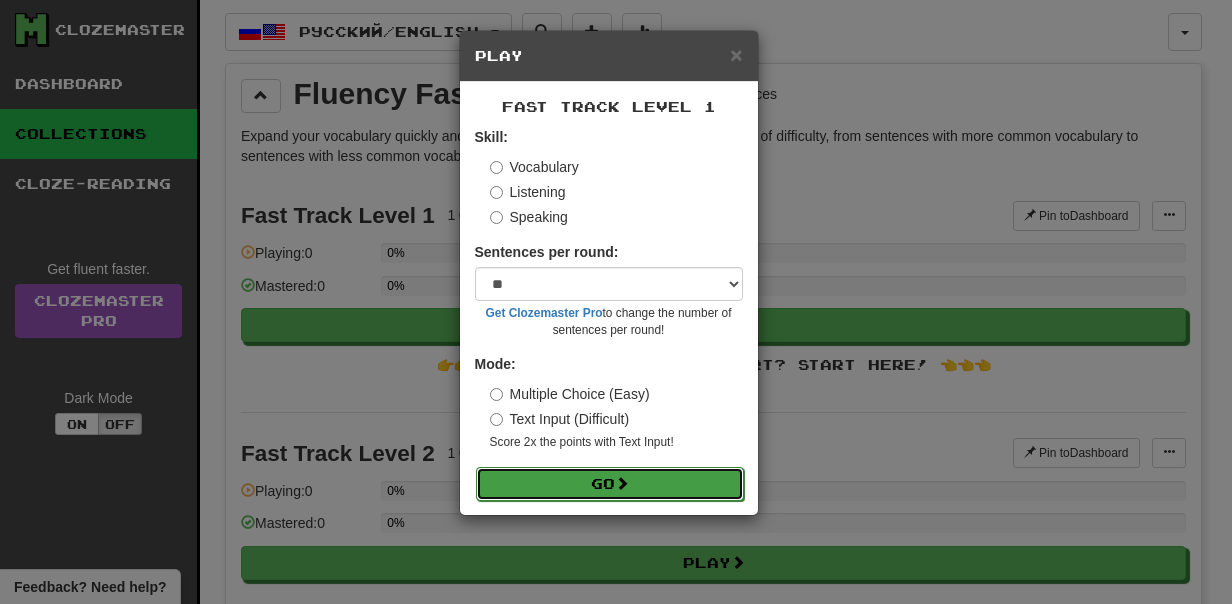 click on "Go" at bounding box center [610, 484] 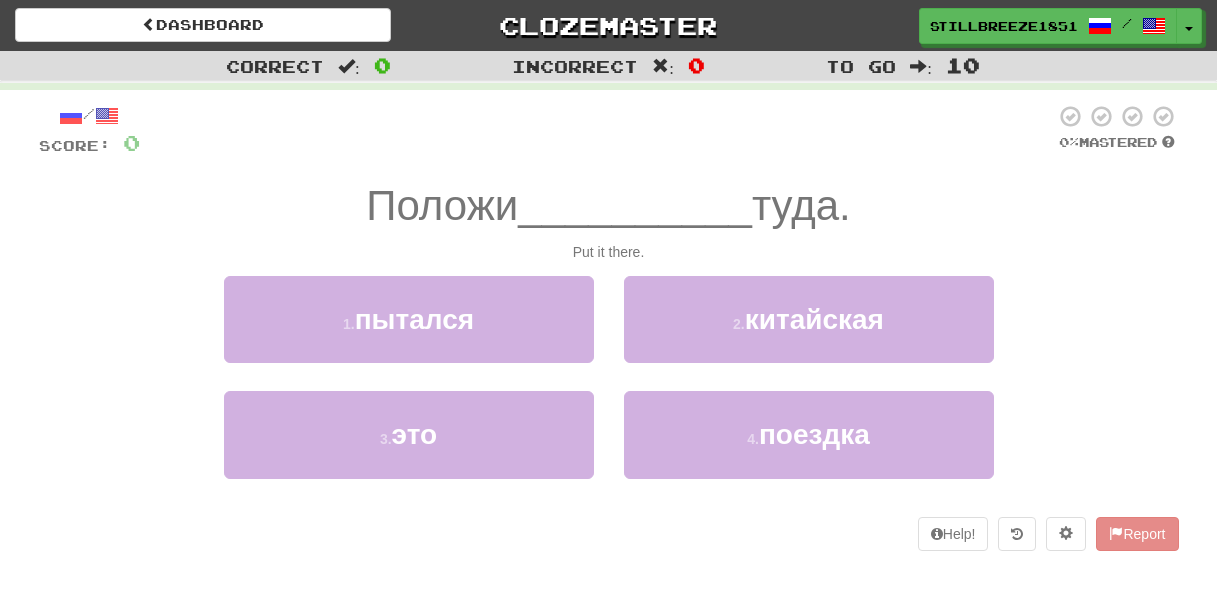 scroll, scrollTop: 0, scrollLeft: 0, axis: both 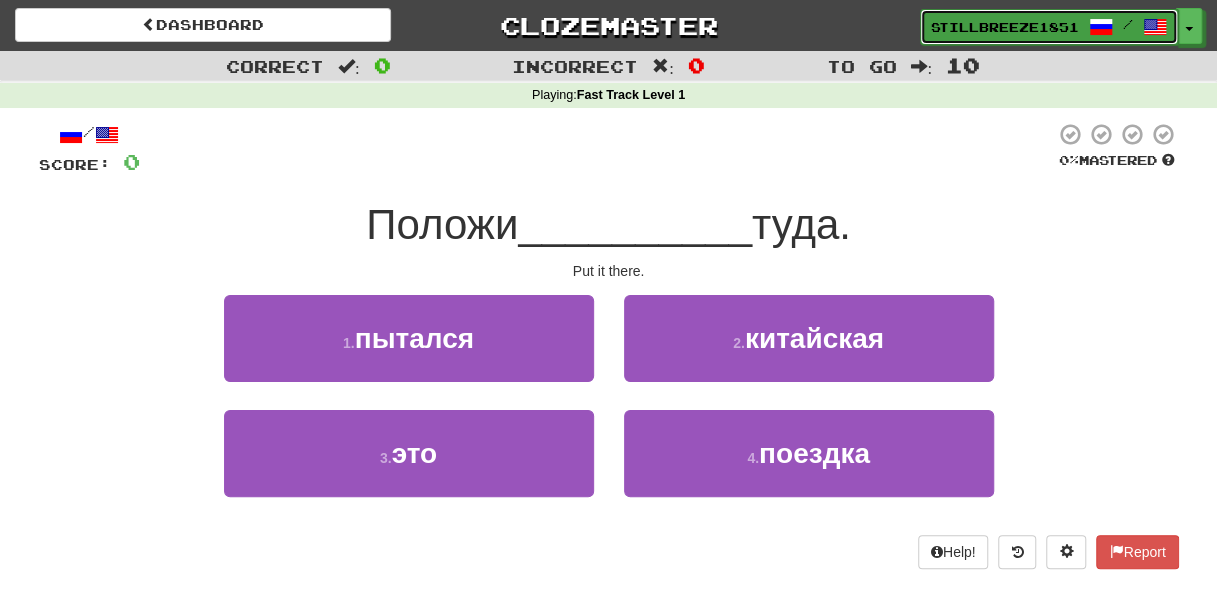 click at bounding box center [1101, 27] 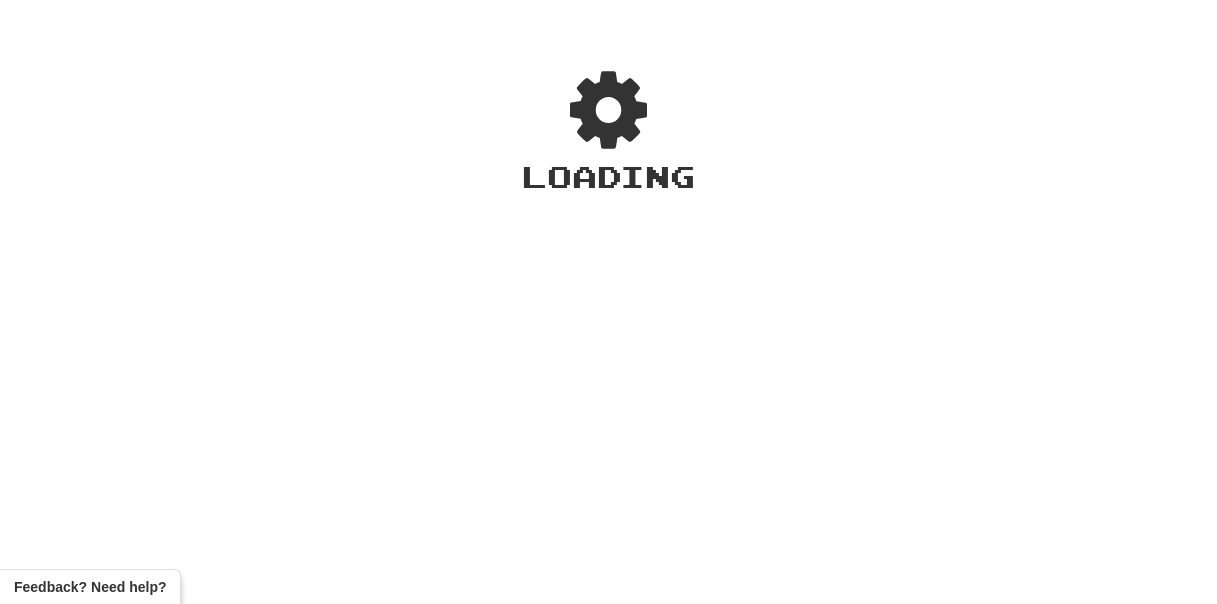 scroll, scrollTop: 0, scrollLeft: 0, axis: both 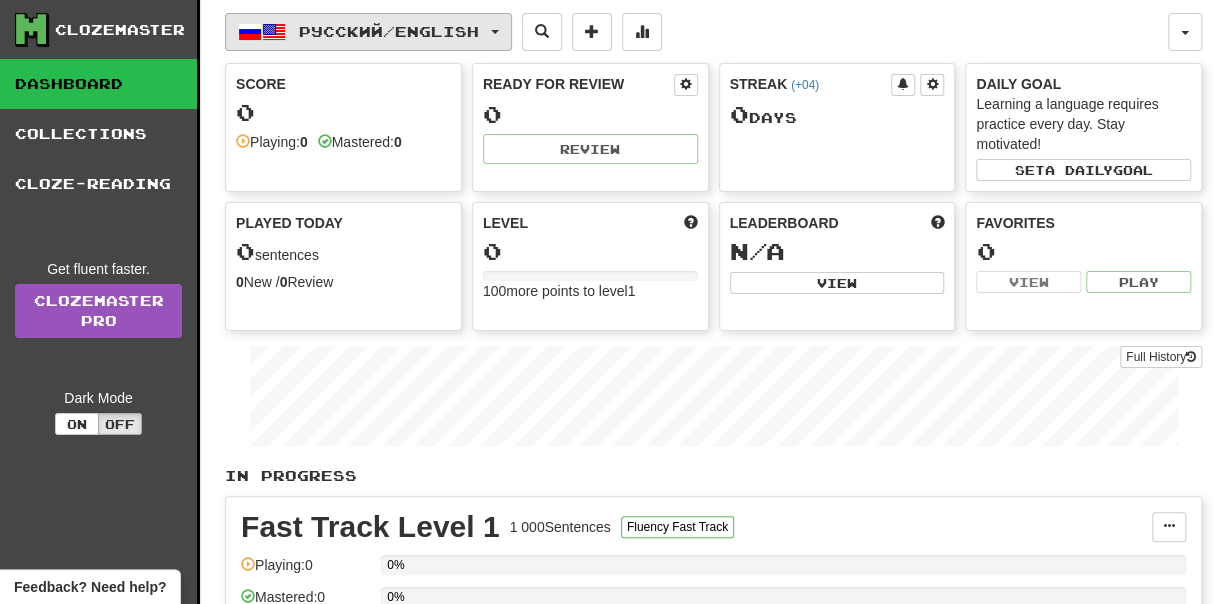 click on "Русский  /  English" at bounding box center [389, 31] 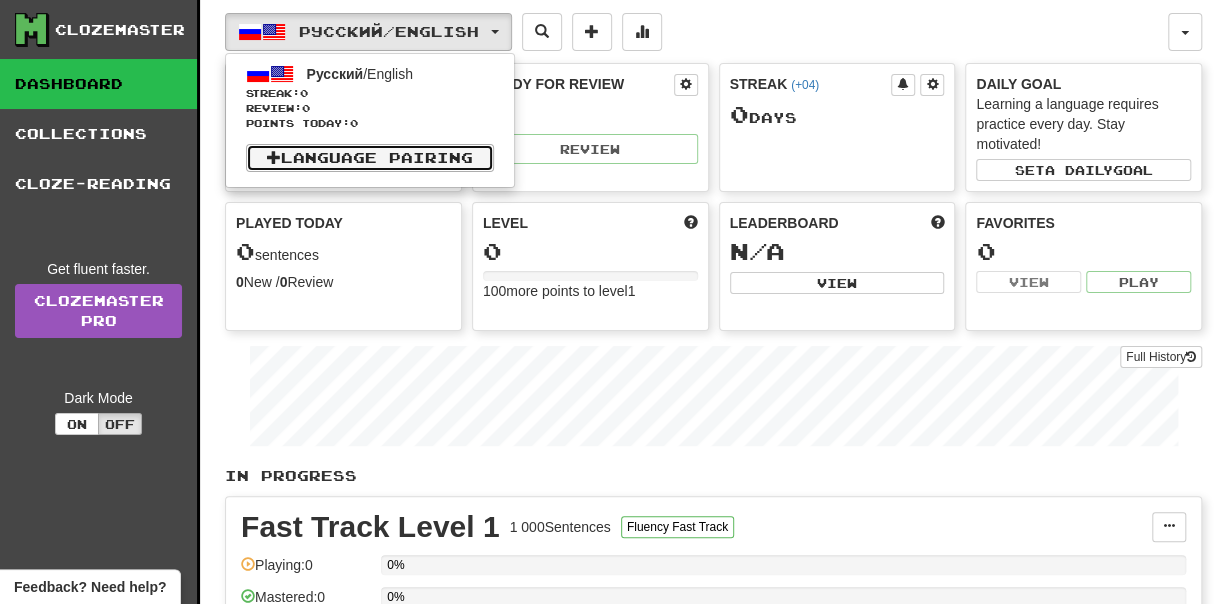 click on "Language Pairing" at bounding box center (370, 158) 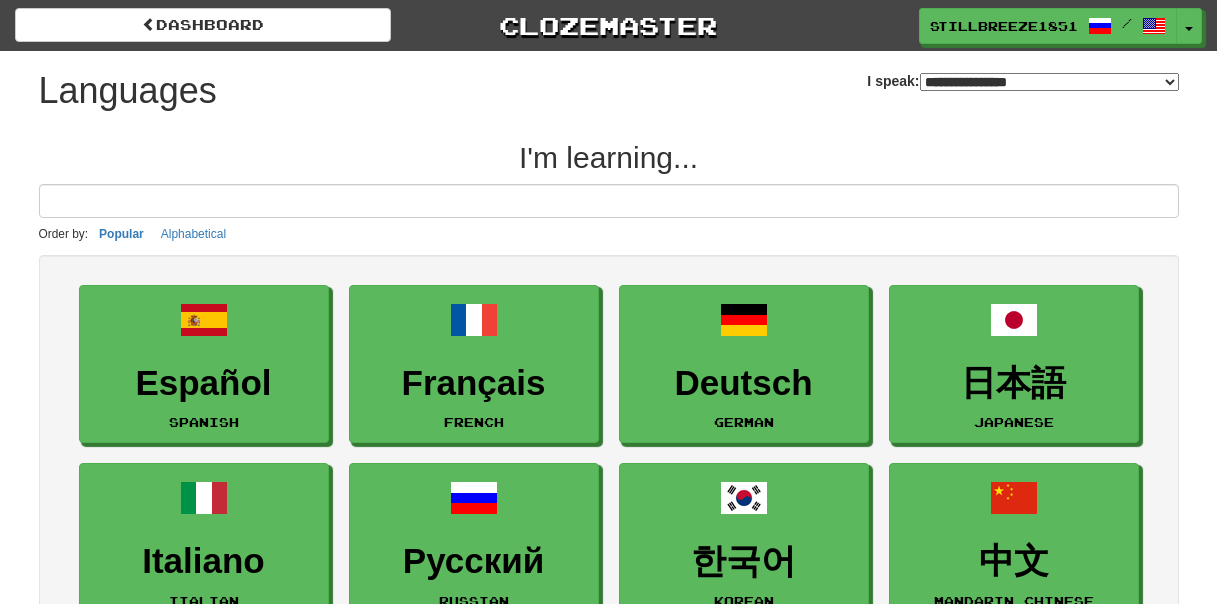 select on "*******" 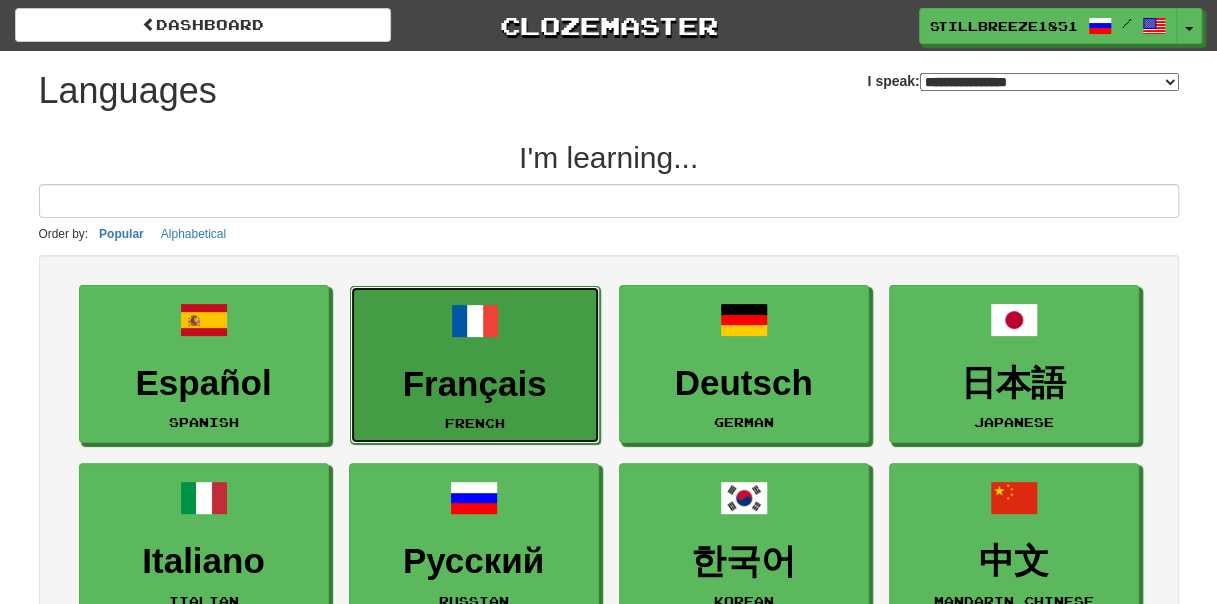 click on "Français French" at bounding box center (475, 365) 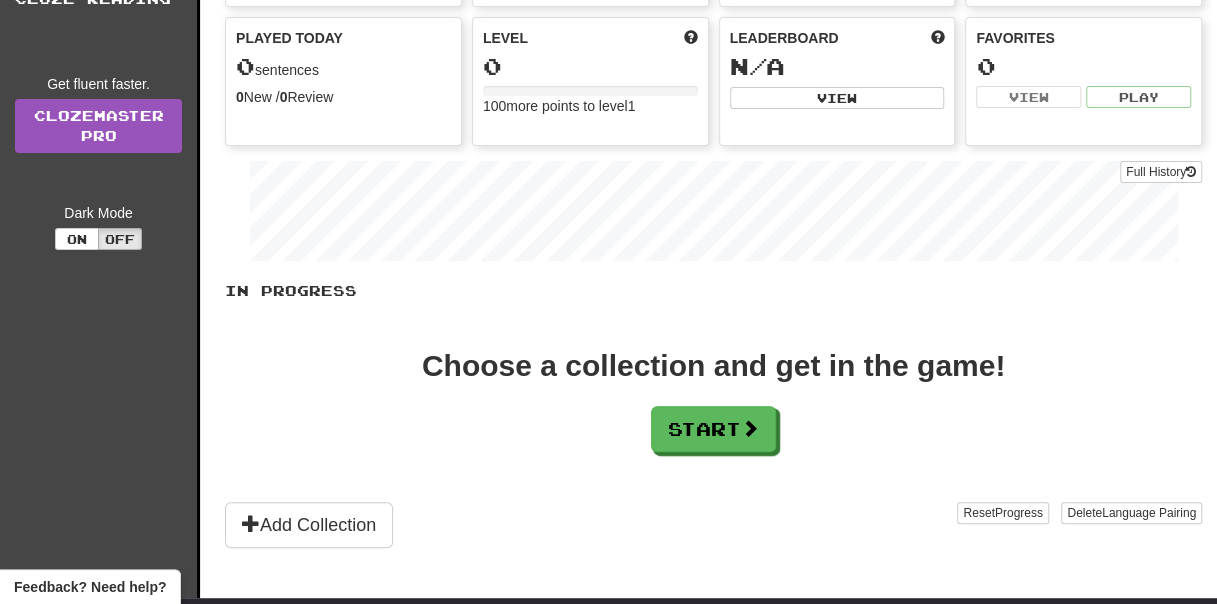 scroll, scrollTop: 200, scrollLeft: 0, axis: vertical 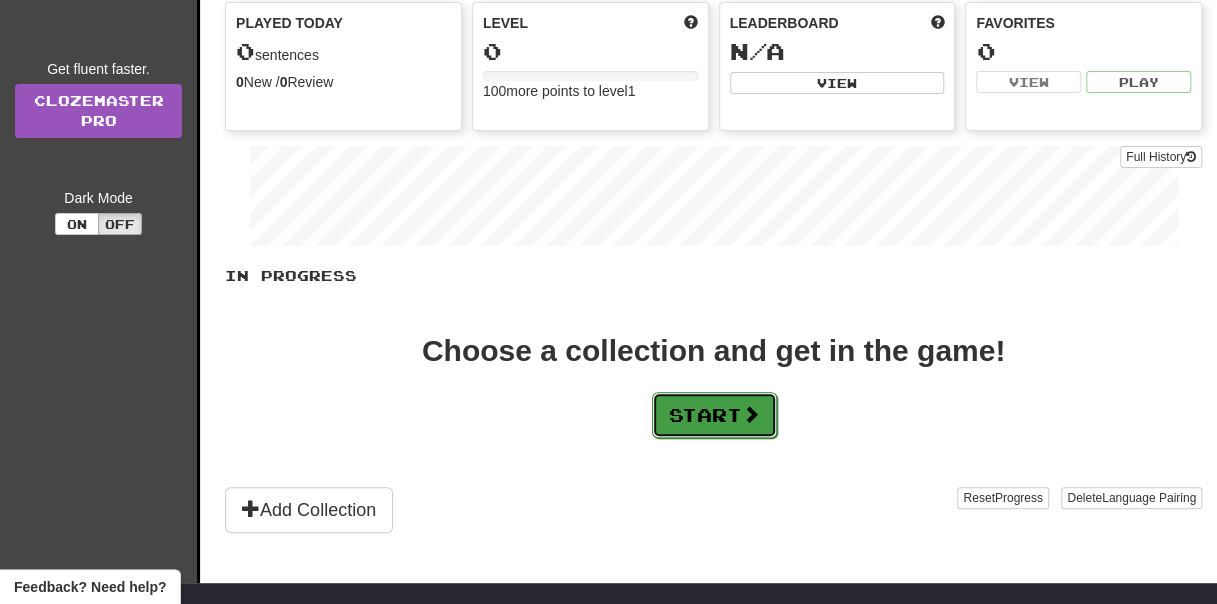 click on "Start" at bounding box center (714, 415) 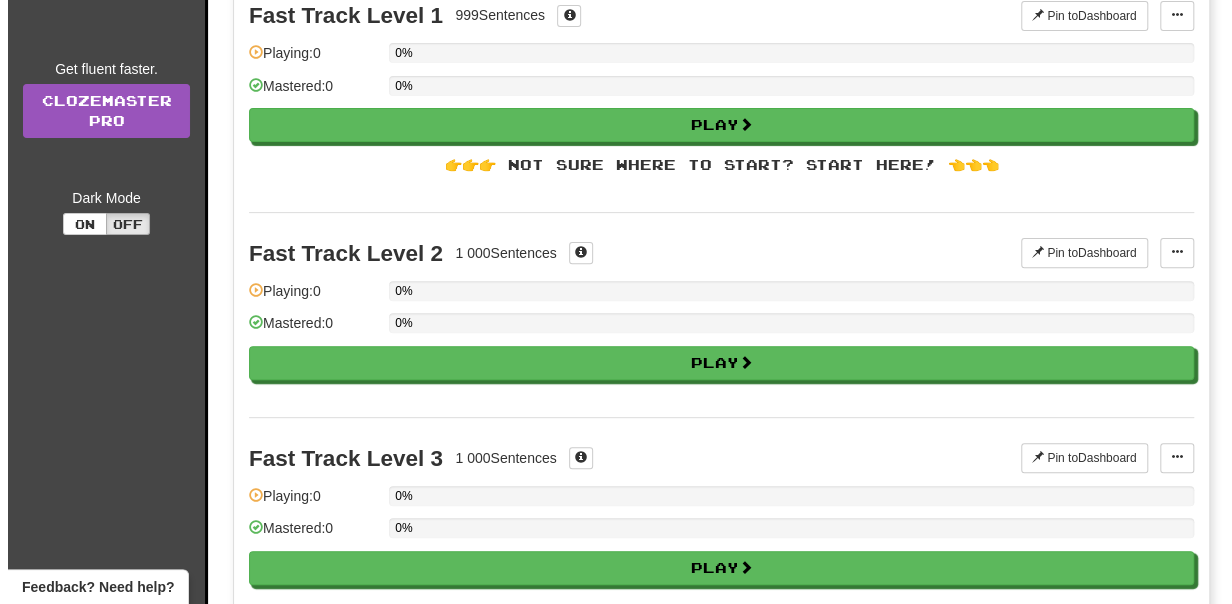 scroll, scrollTop: 0, scrollLeft: 0, axis: both 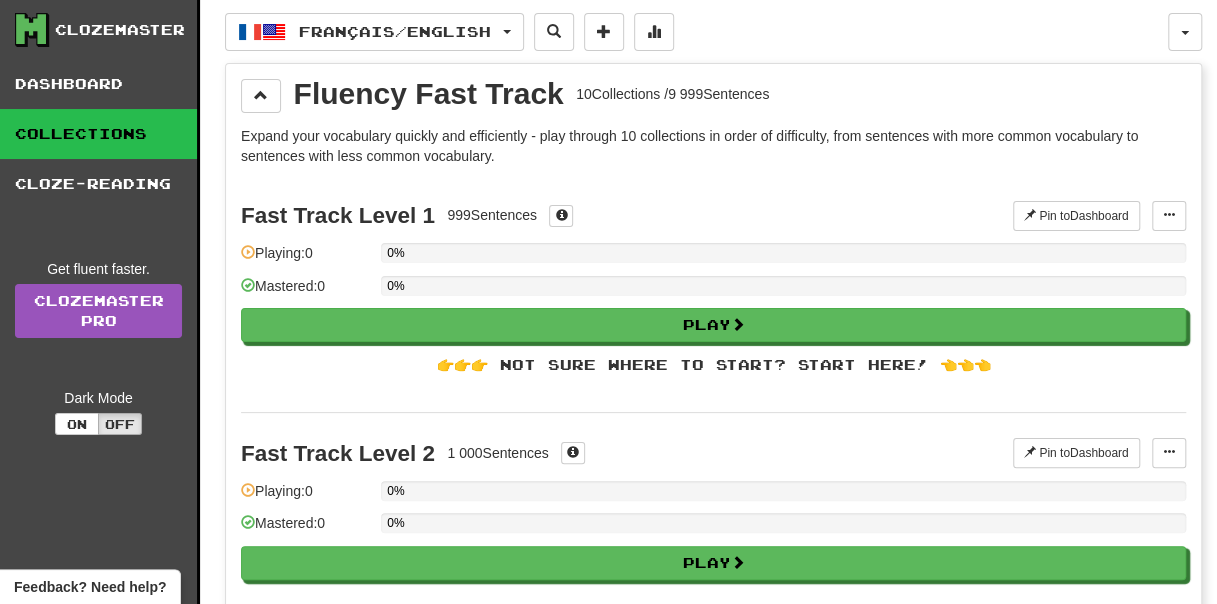 click on "Fast Track Level 1 999  Sentences   Pin to  Dashboard   Pin to  Dashboard Manage Sentences  Playing:  0 0%  Mastered:  0 0% Play  👉👉👉 Not sure where to start? Start here! 👈👈👈" at bounding box center [713, 294] 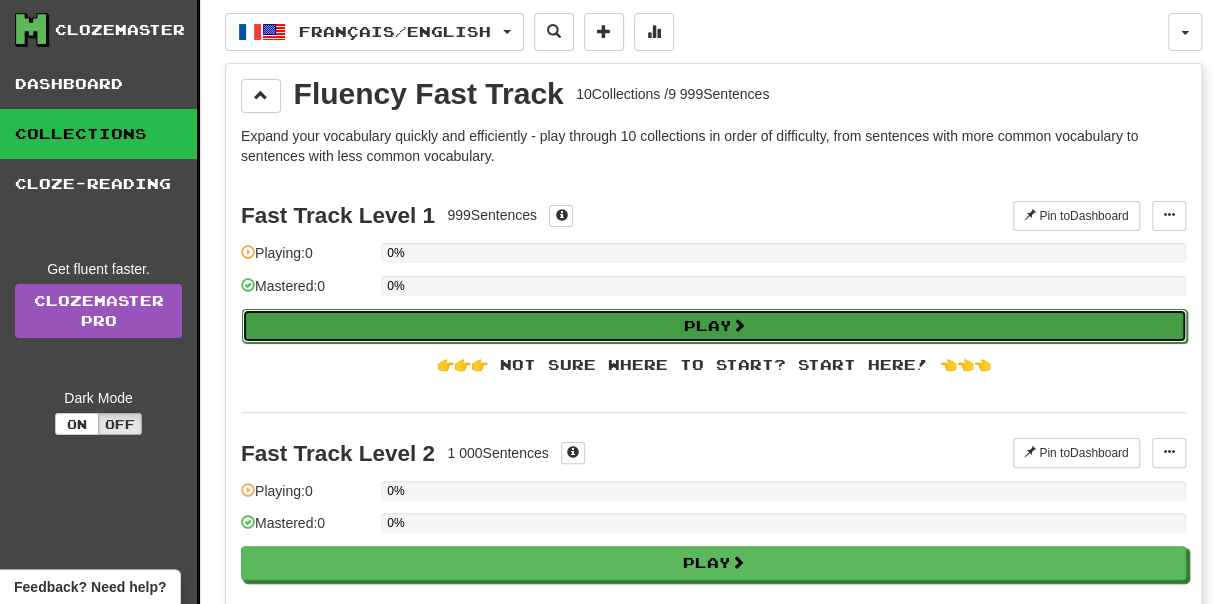click on "Play" at bounding box center (714, 326) 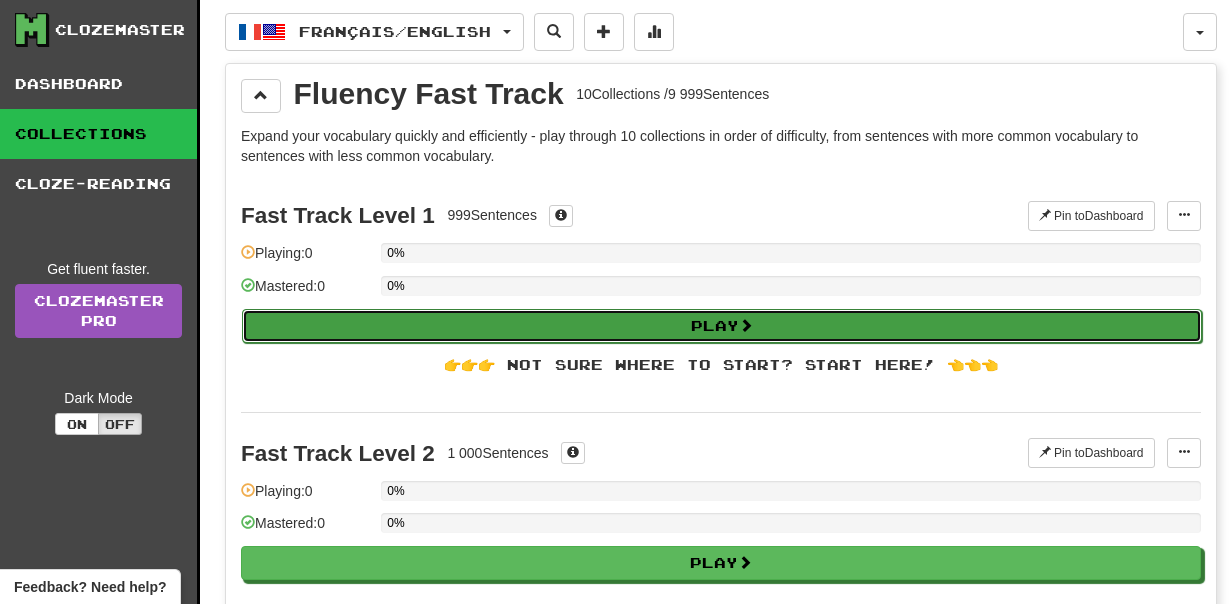 select on "**" 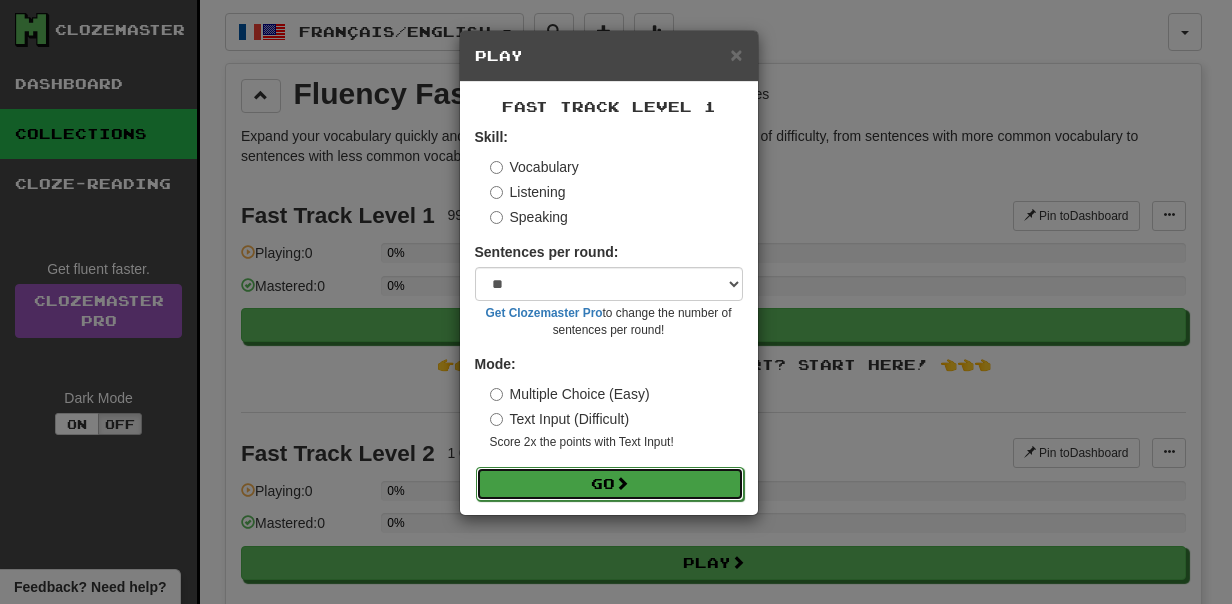 click on "Go" at bounding box center (610, 484) 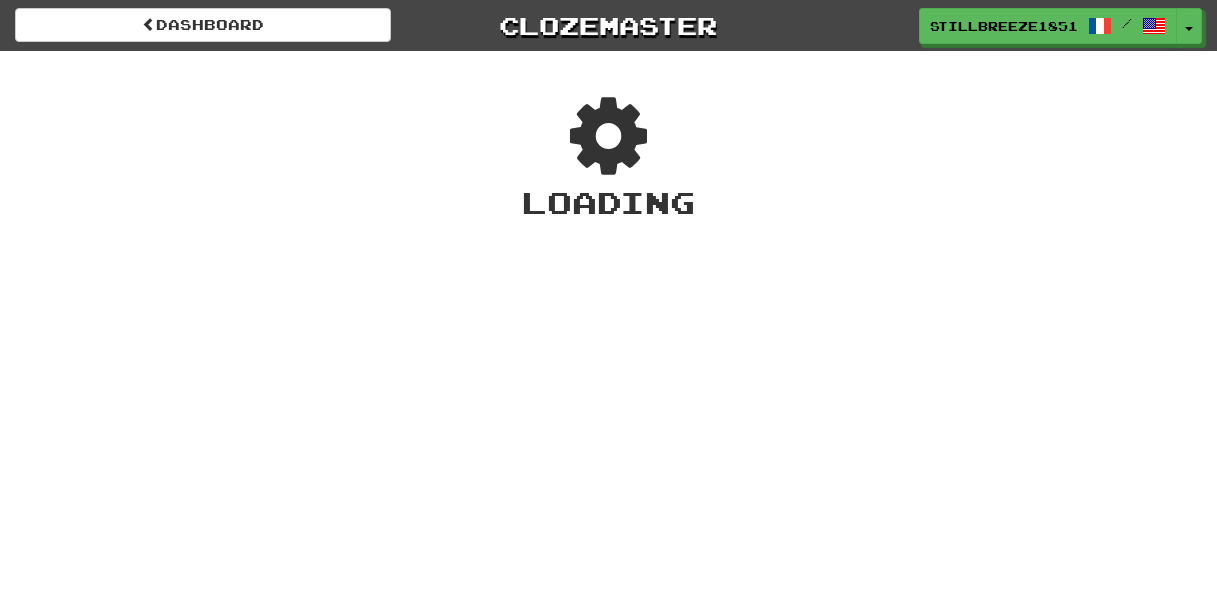 scroll, scrollTop: 0, scrollLeft: 0, axis: both 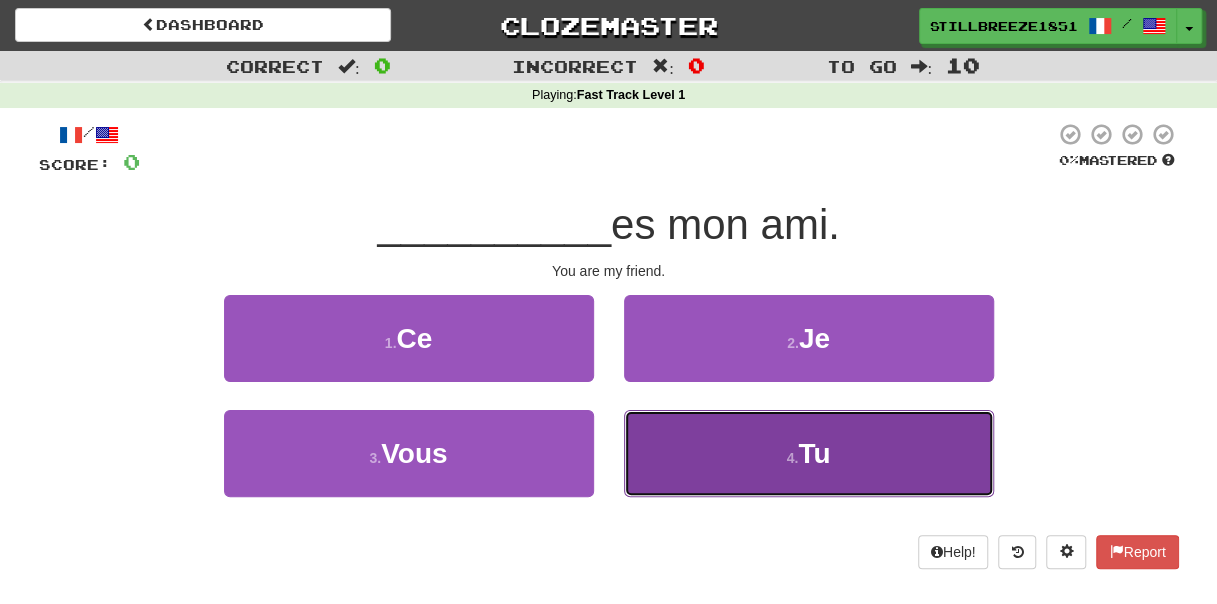 click on "4 .  Tu" at bounding box center [809, 453] 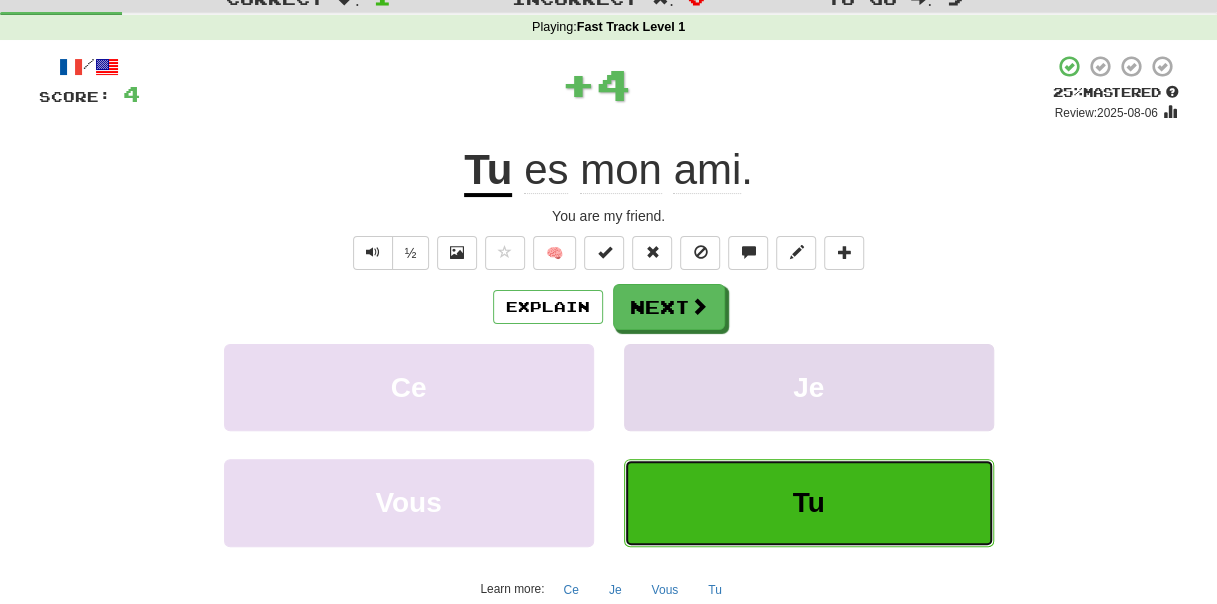 scroll, scrollTop: 100, scrollLeft: 0, axis: vertical 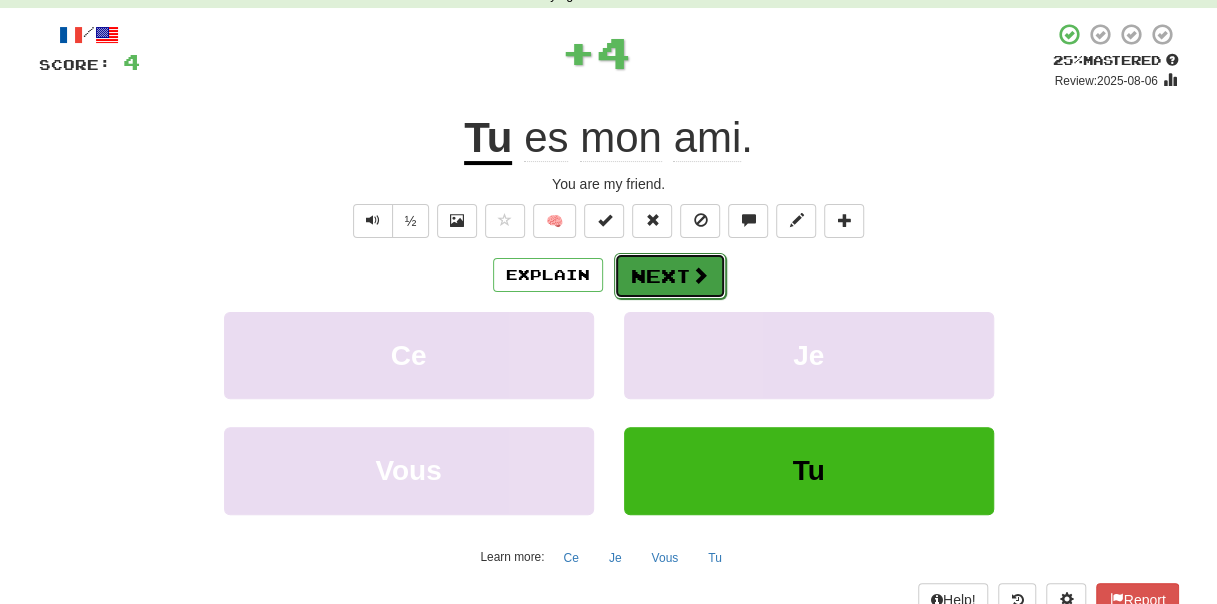 click on "Next" at bounding box center (670, 276) 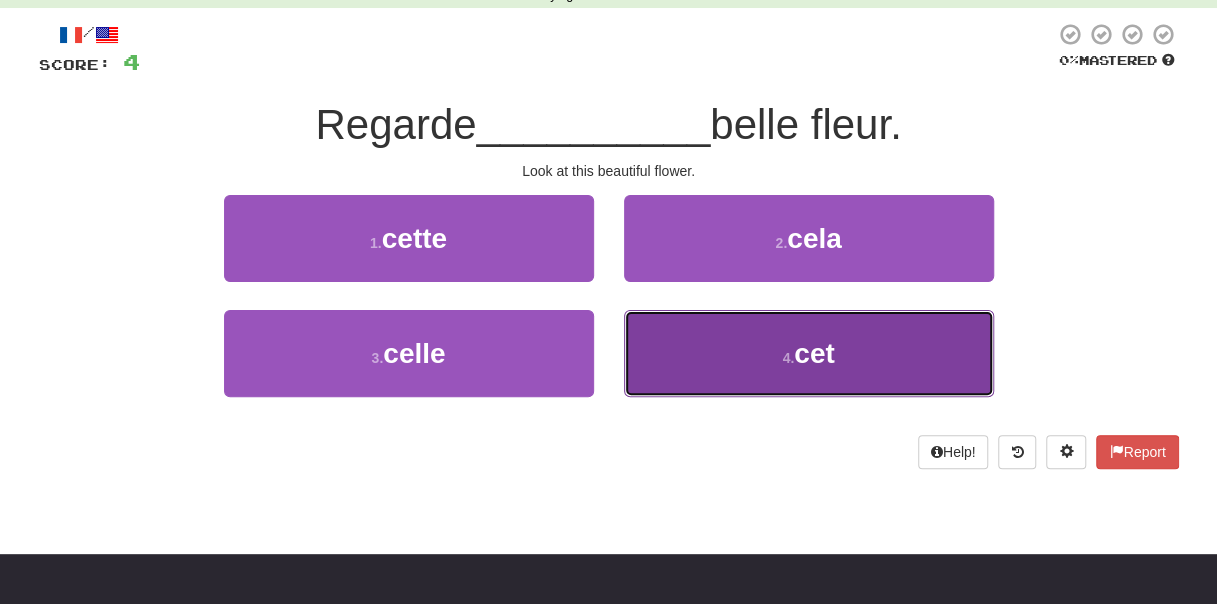 click on "4 .  cet" at bounding box center [809, 353] 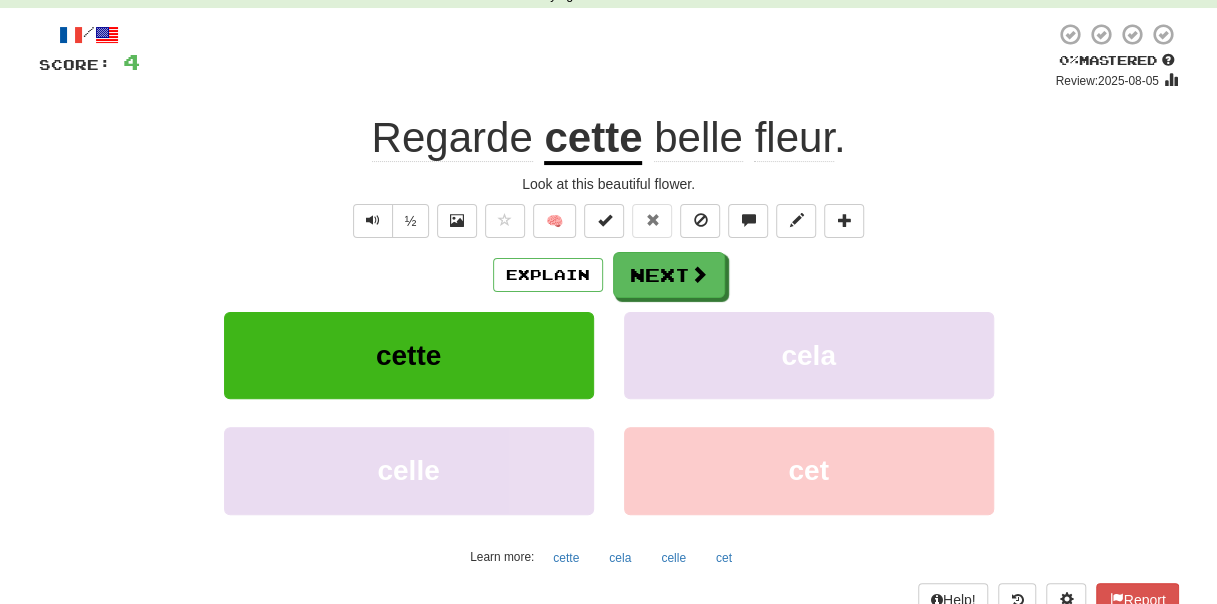 click on "Explain Next cette cela celle cet Learn more: cette cela celle cet" at bounding box center (609, 412) 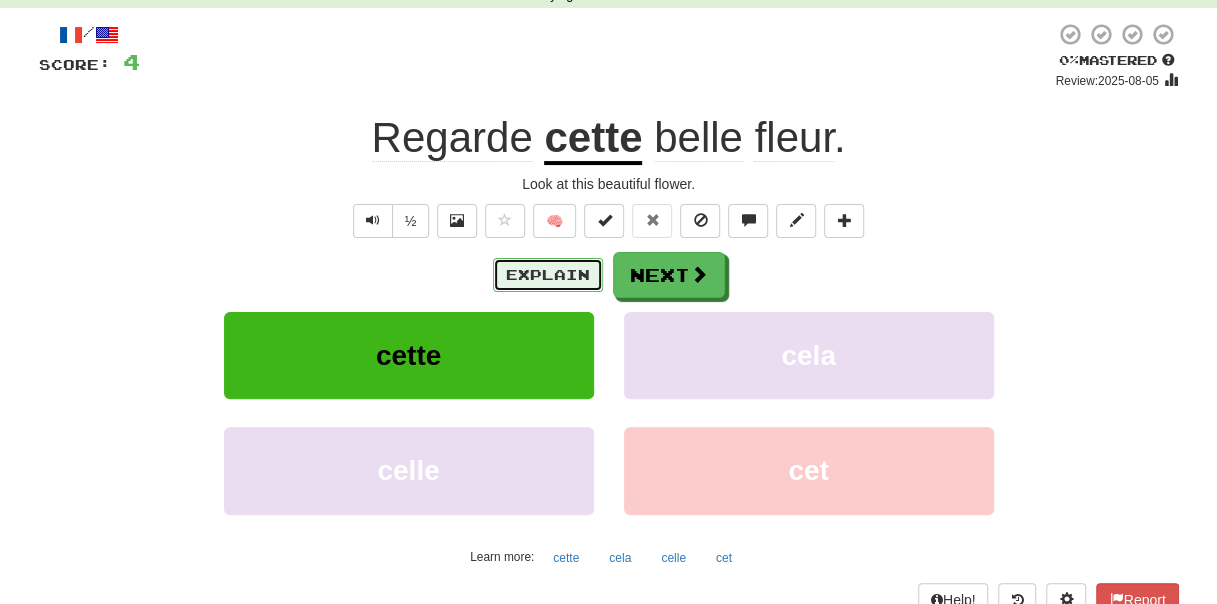 click on "Explain" at bounding box center [548, 275] 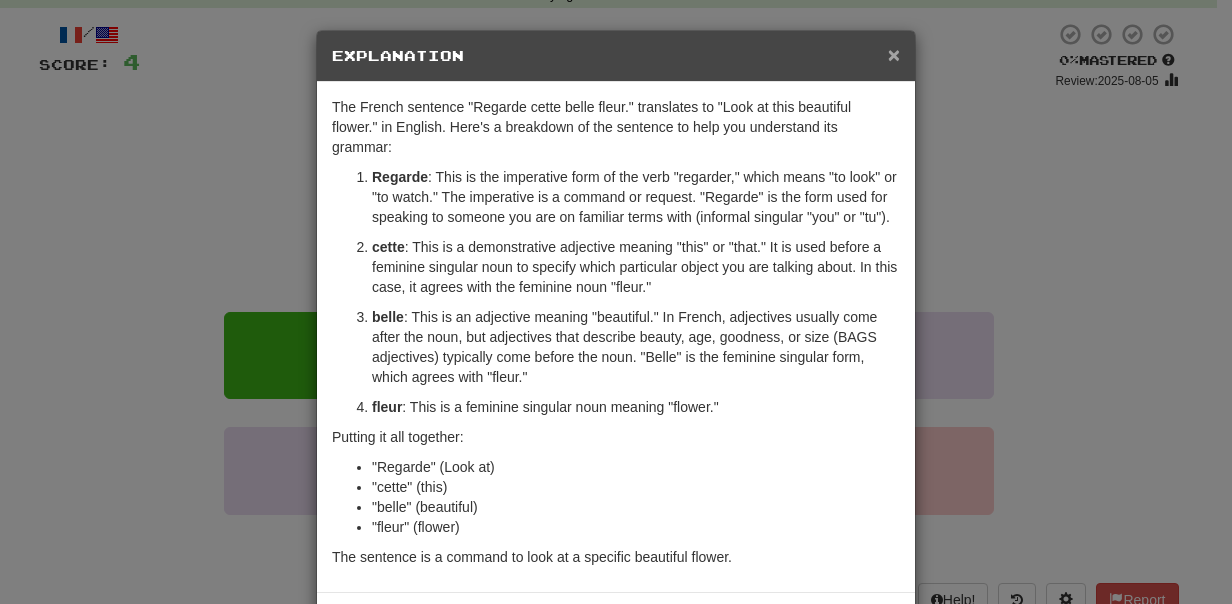 click on "×" at bounding box center [894, 54] 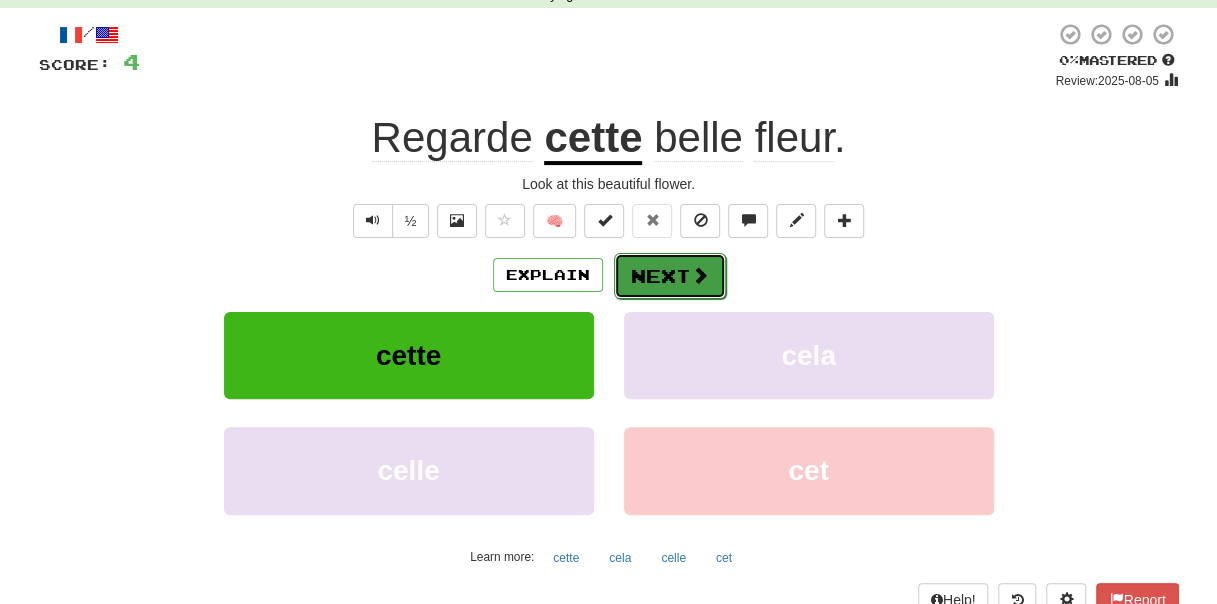 click at bounding box center (700, 275) 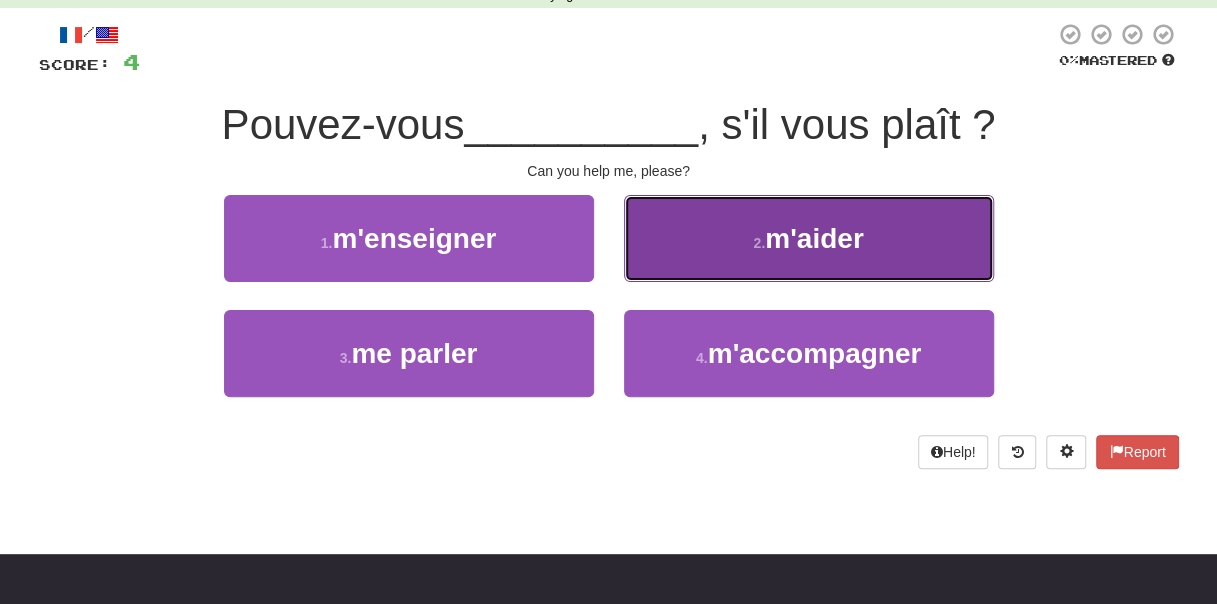 click on "2 .  m'aider" at bounding box center (809, 238) 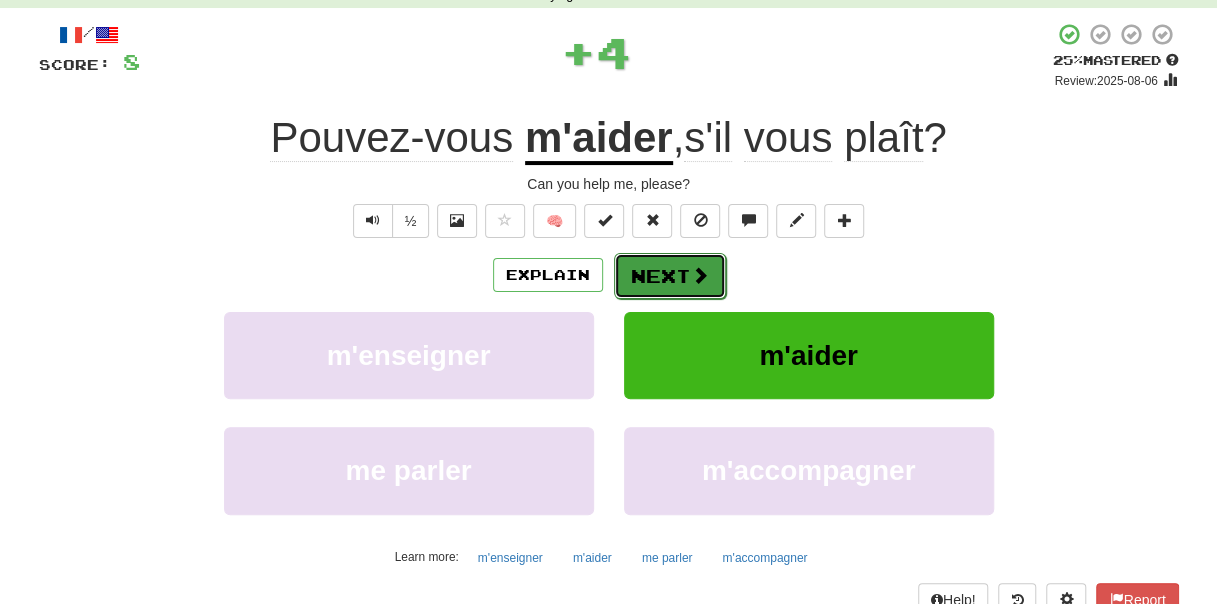 click on "Next" at bounding box center [670, 276] 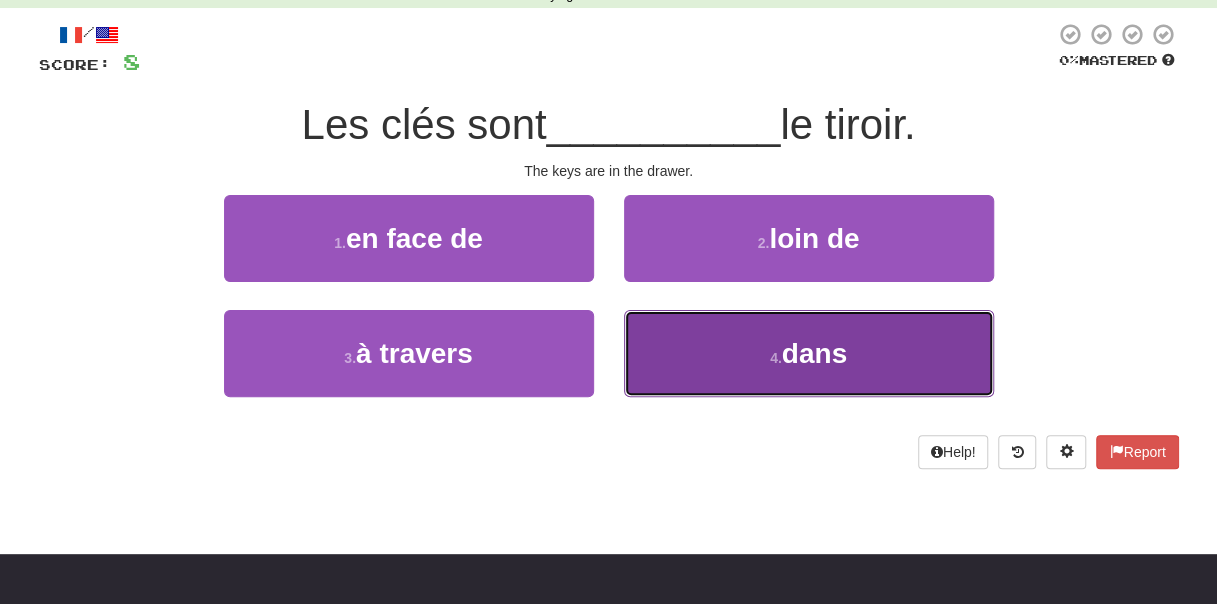 click on "4 .  dans" at bounding box center (809, 353) 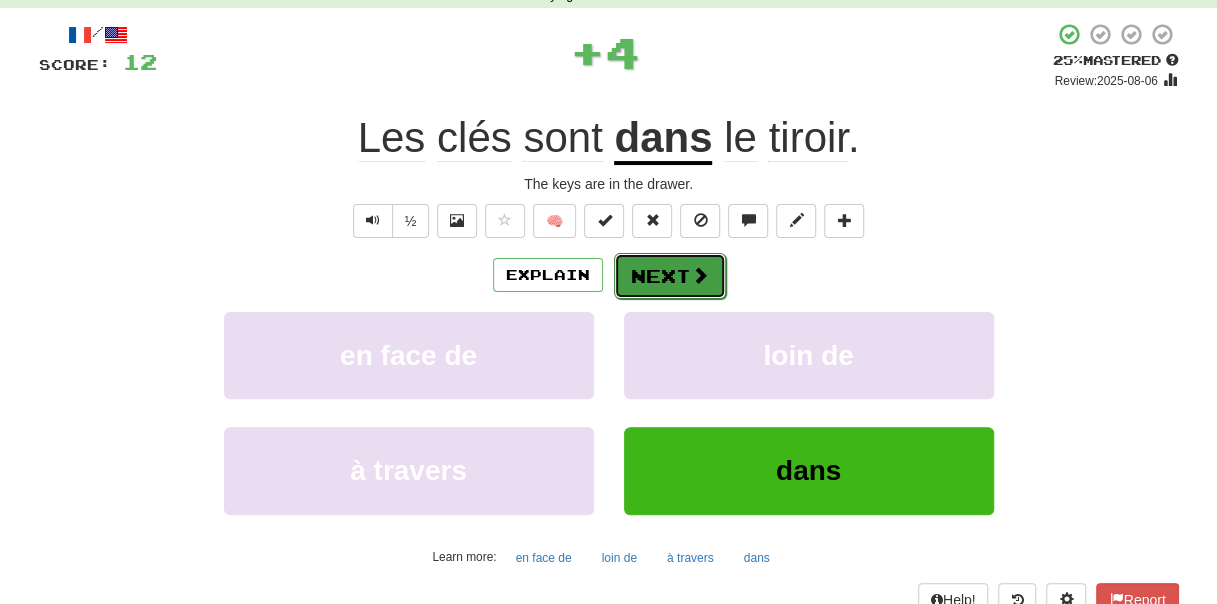 click on "Next" at bounding box center [670, 276] 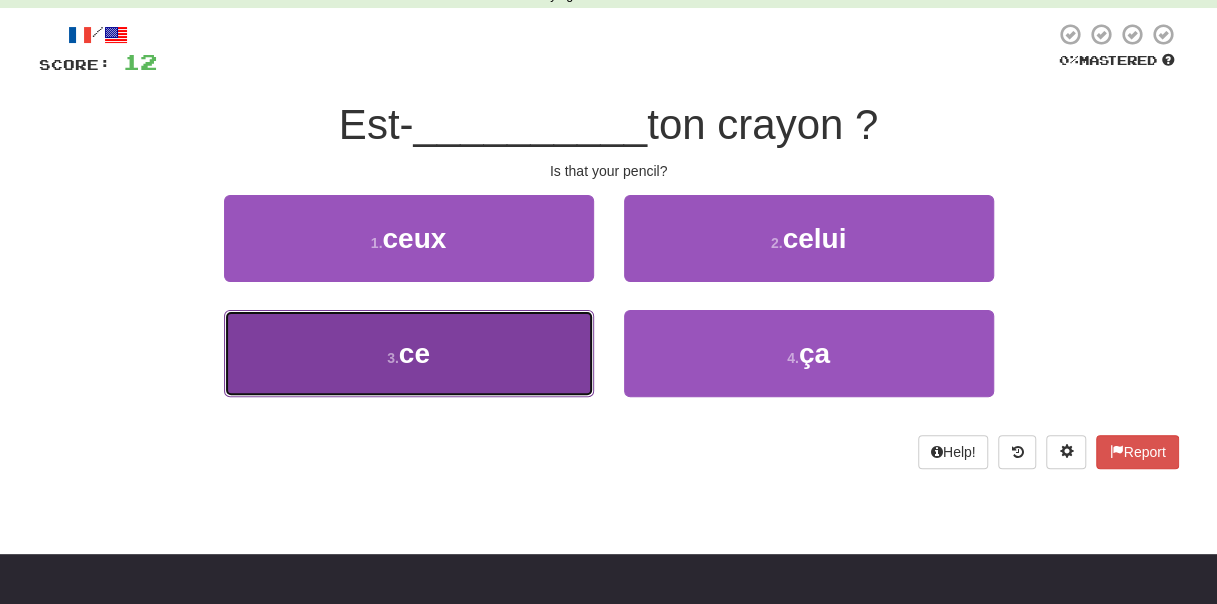 click on "3 .  ce" at bounding box center (409, 353) 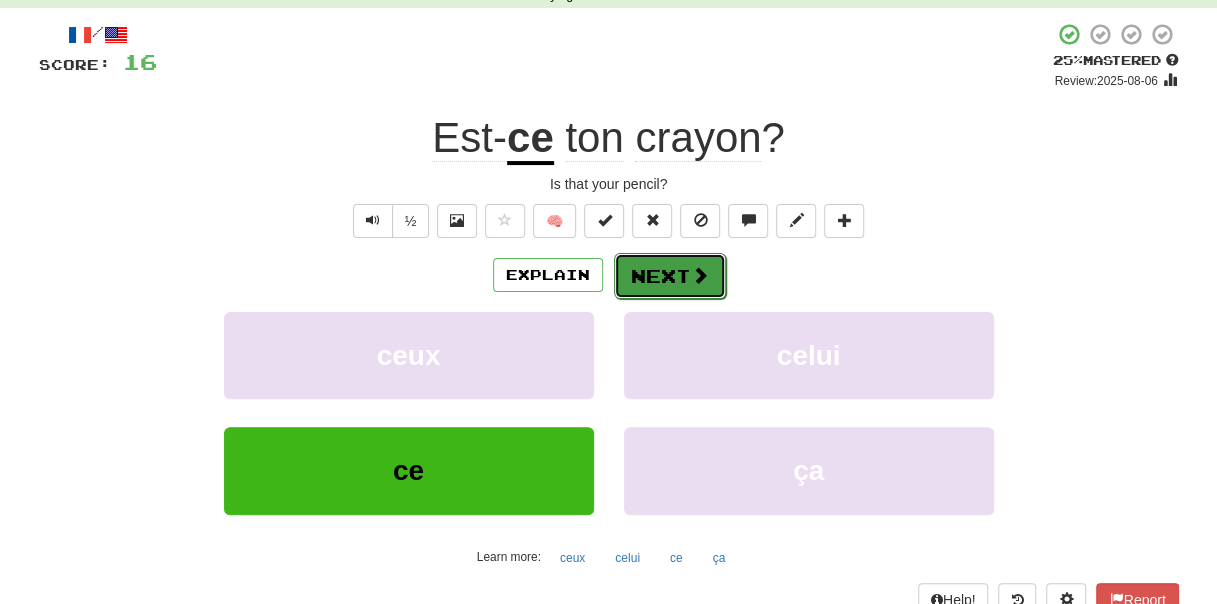 click on "Next" at bounding box center (670, 276) 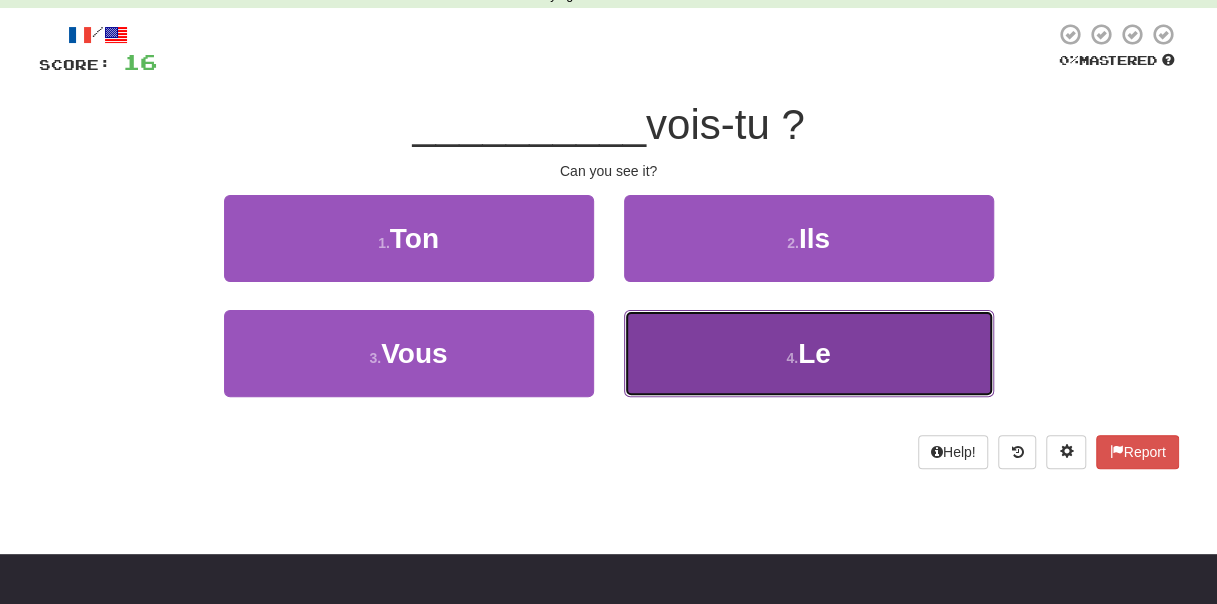click on "4 .  Le" at bounding box center (809, 353) 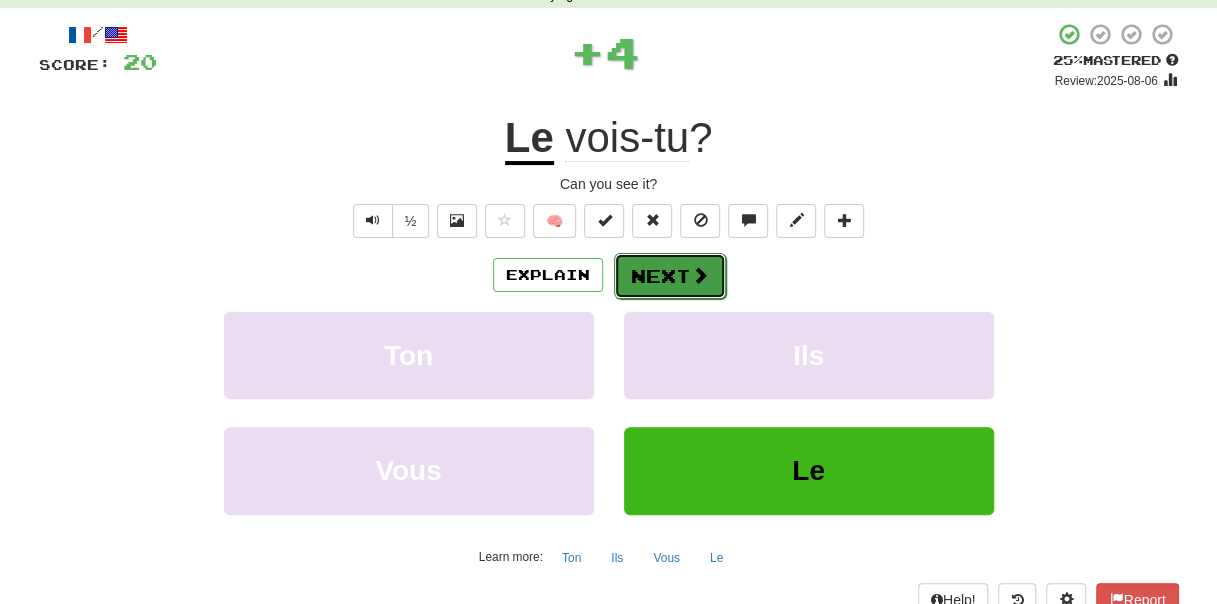 click on "Next" at bounding box center [670, 276] 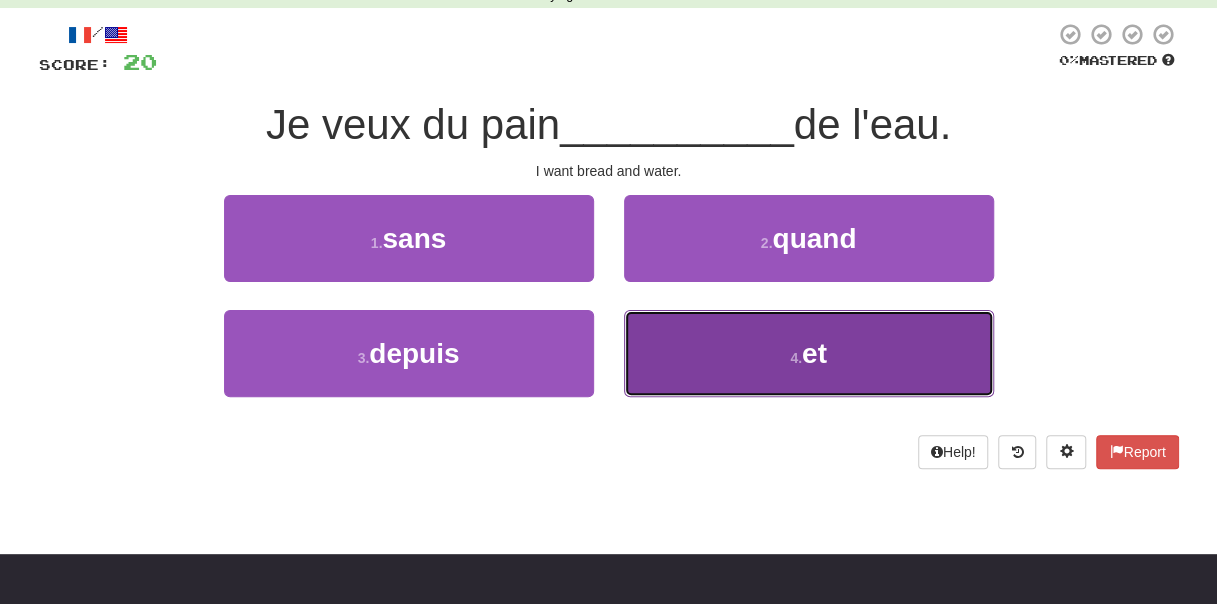click on "4 .  et" at bounding box center (809, 353) 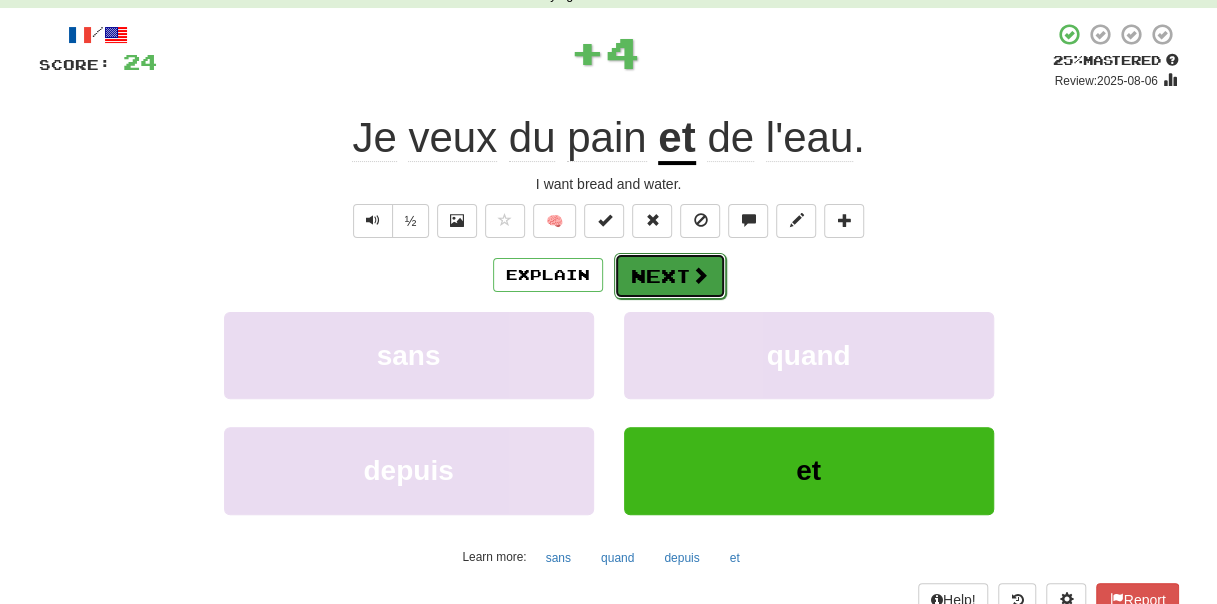 click on "Next" at bounding box center [670, 276] 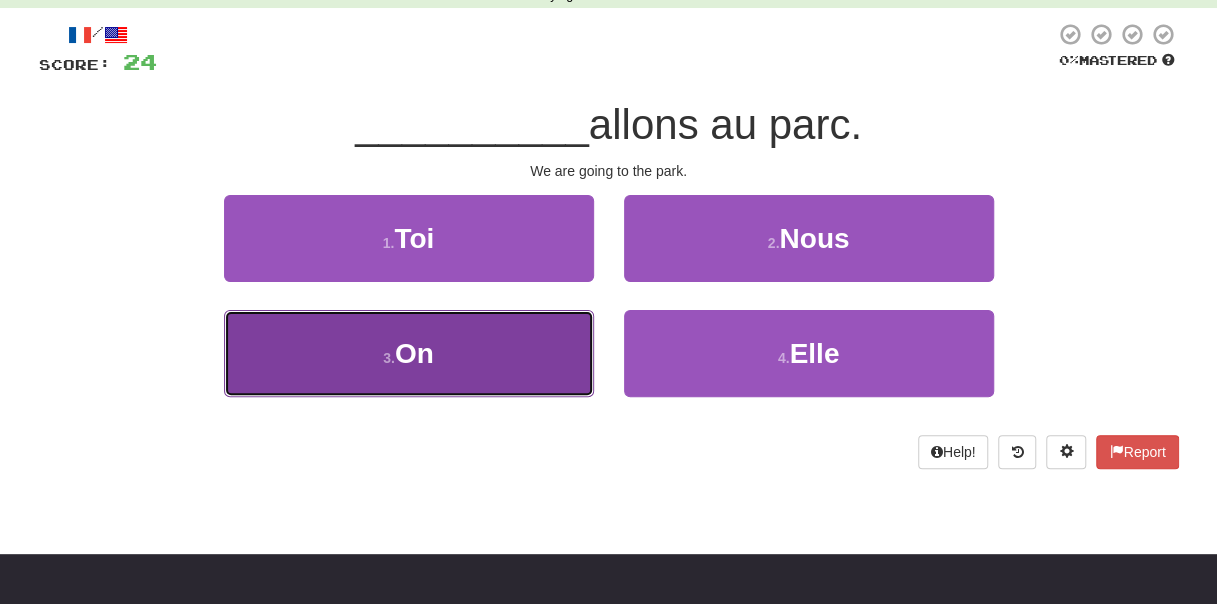 click on "3 .  On" at bounding box center (409, 353) 